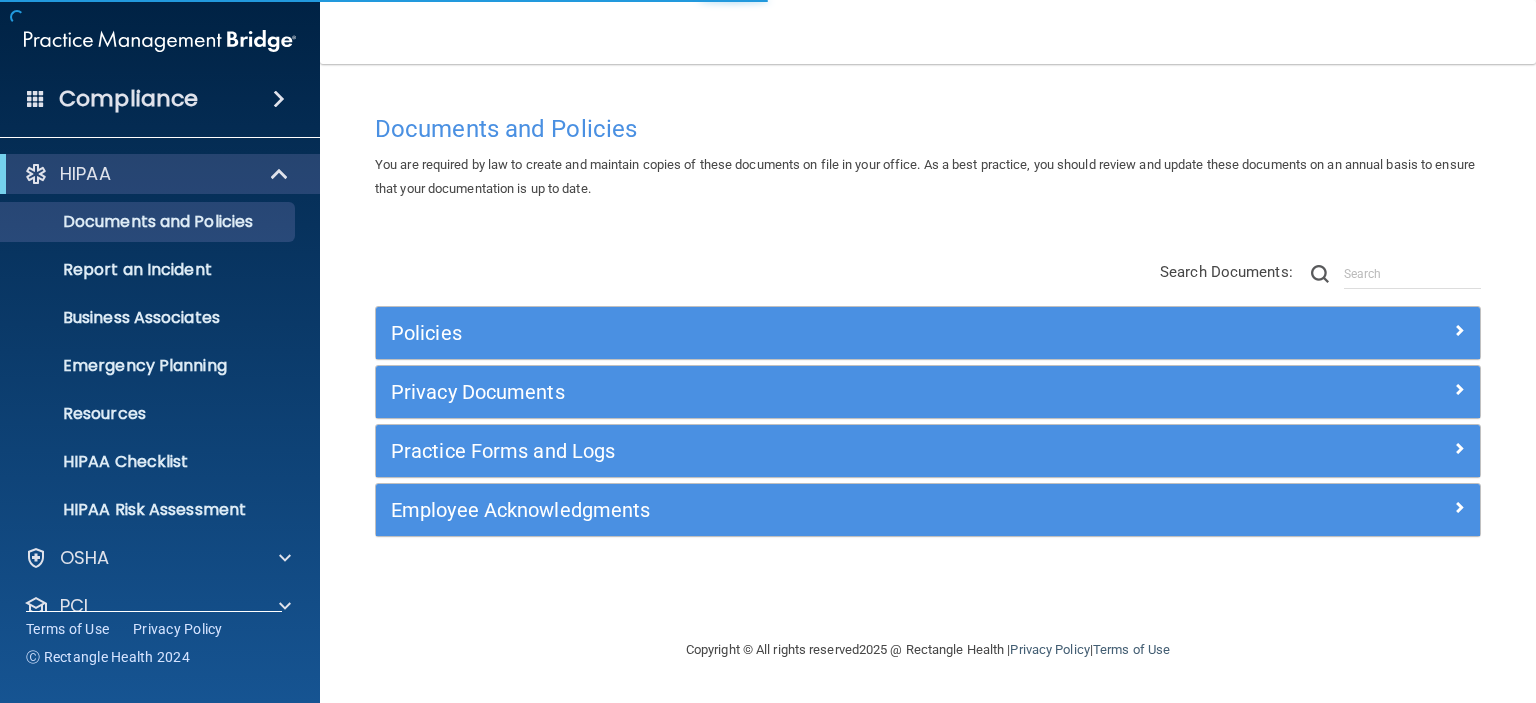 scroll, scrollTop: 0, scrollLeft: 0, axis: both 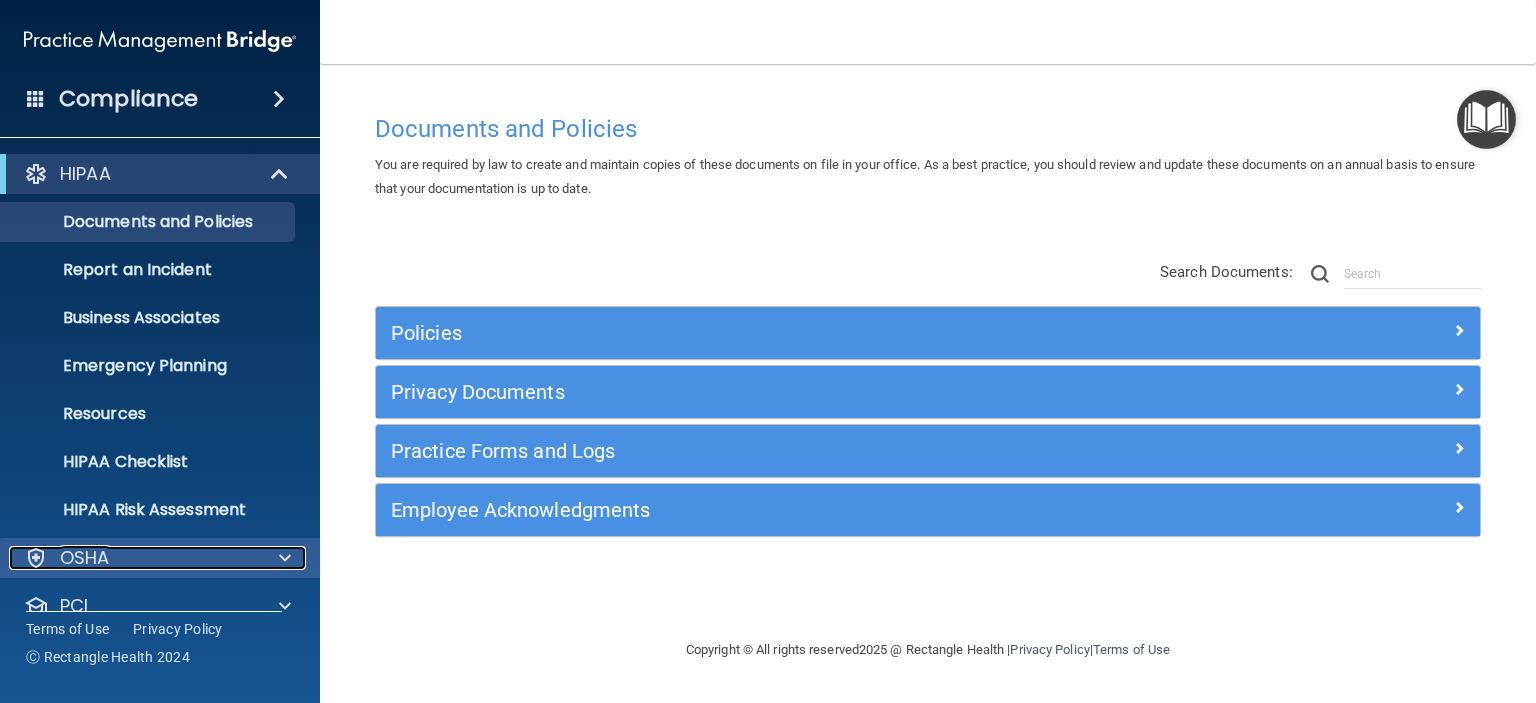click at bounding box center (285, 558) 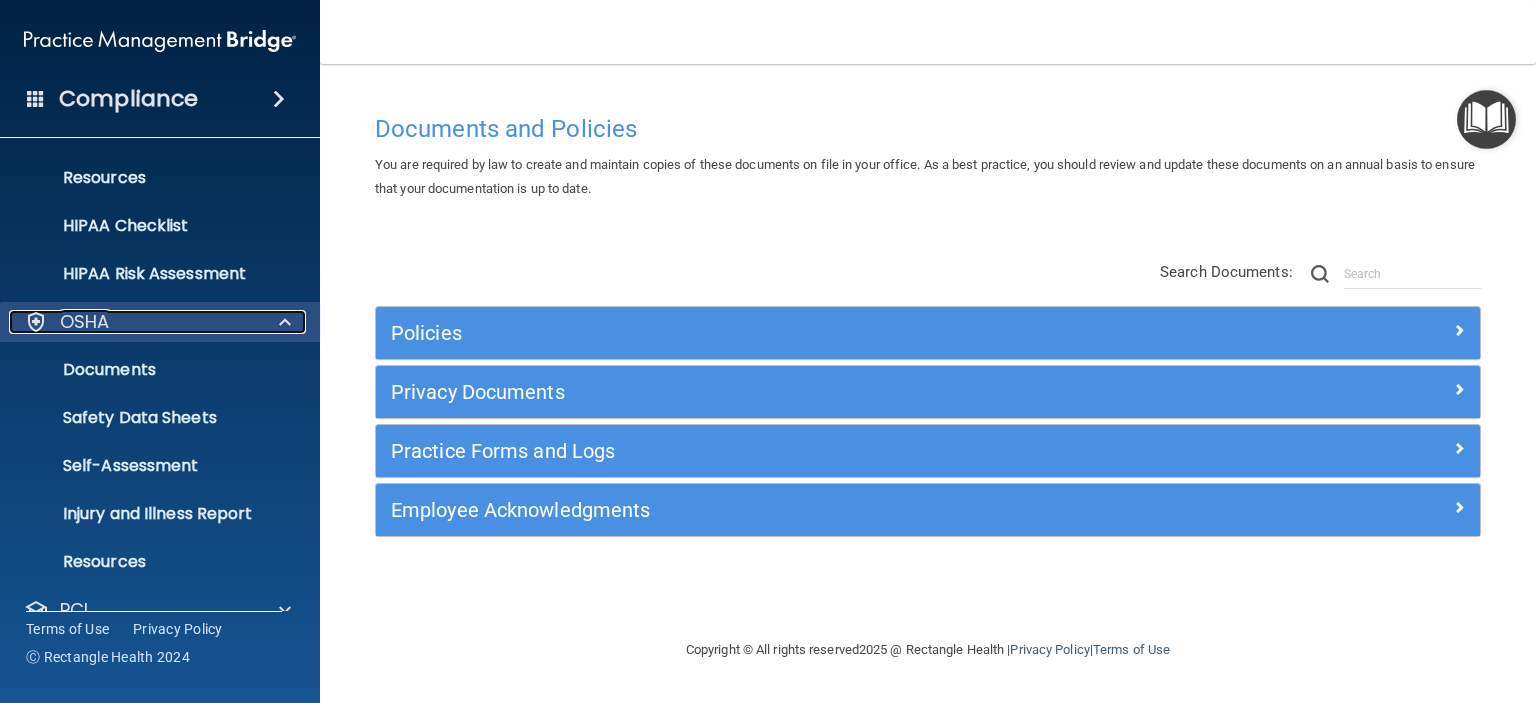 scroll, scrollTop: 366, scrollLeft: 0, axis: vertical 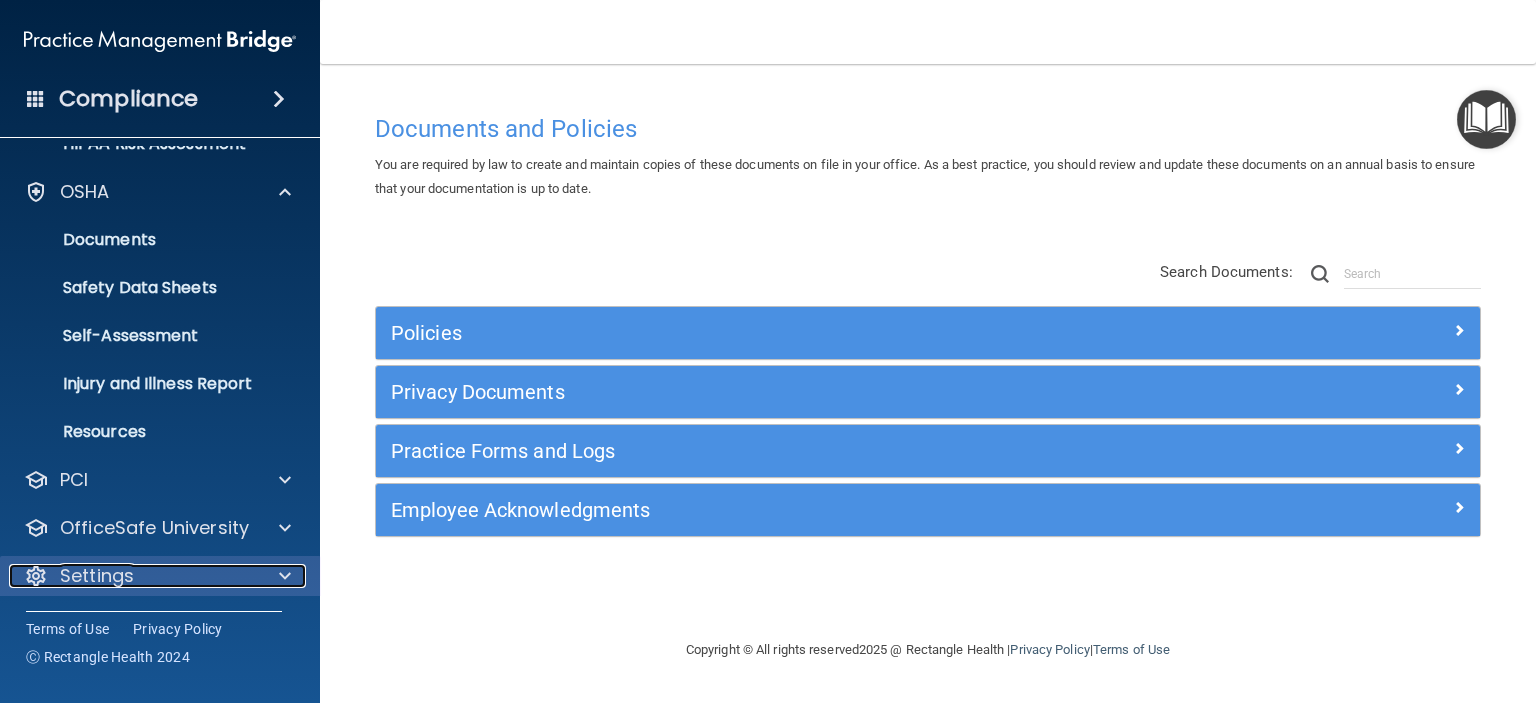 click at bounding box center [285, 576] 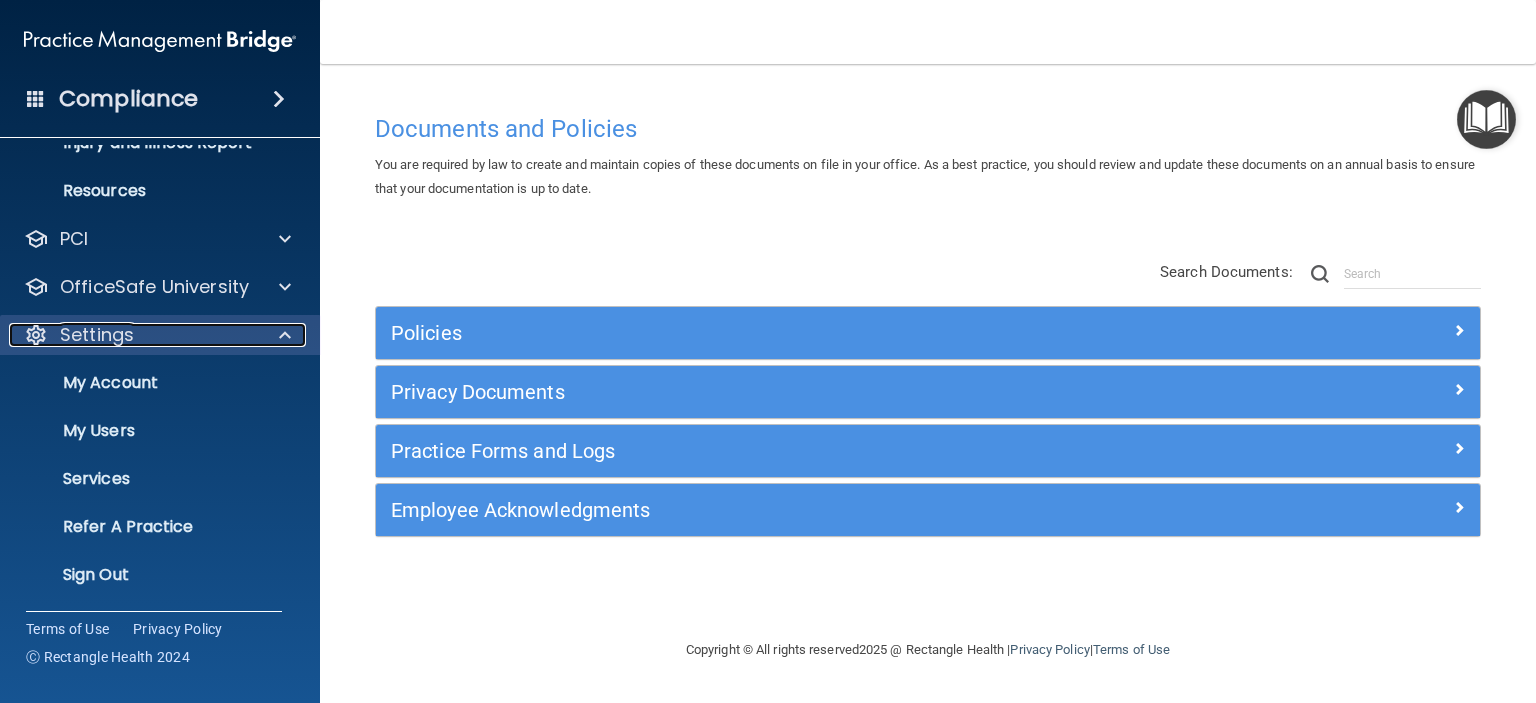 scroll, scrollTop: 605, scrollLeft: 0, axis: vertical 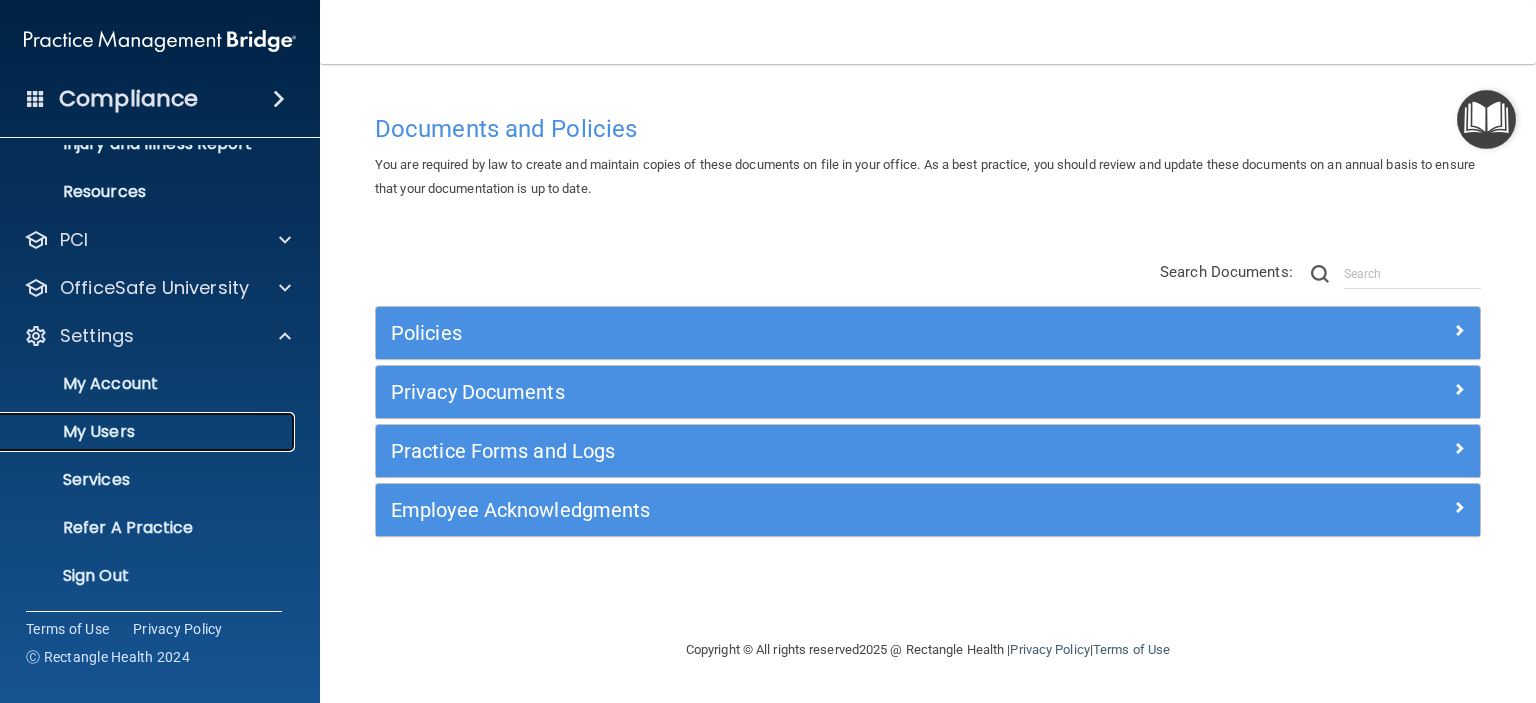 click on "My Users" at bounding box center [149, 432] 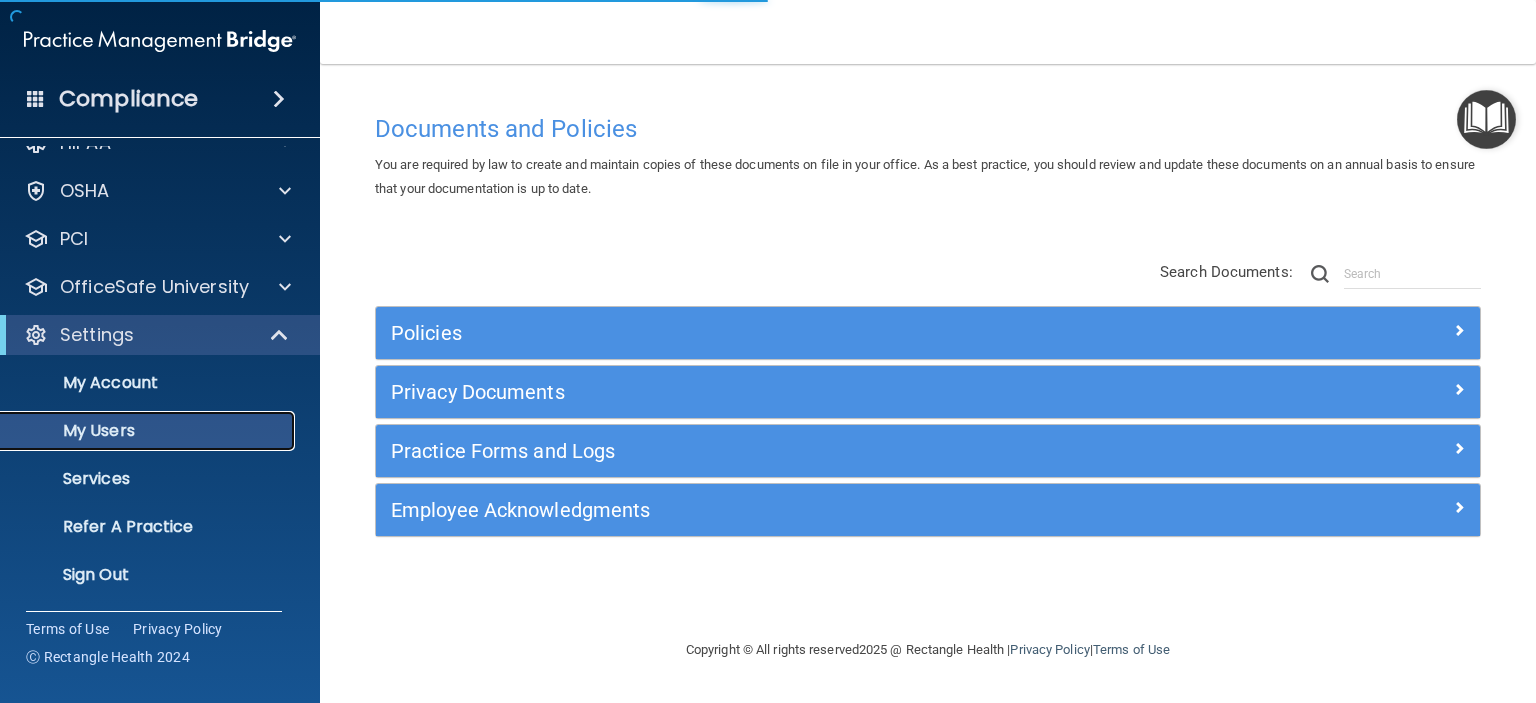 scroll, scrollTop: 30, scrollLeft: 0, axis: vertical 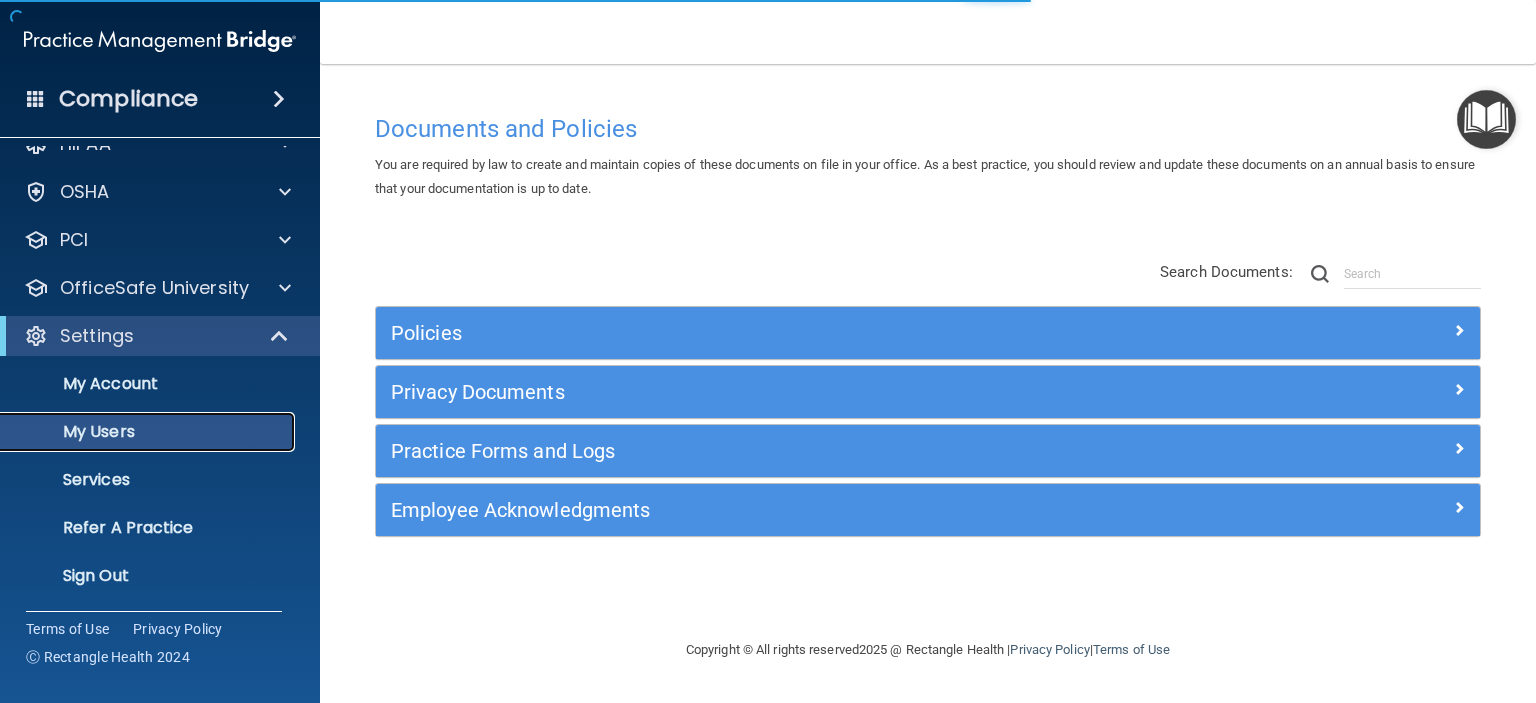 select on "20" 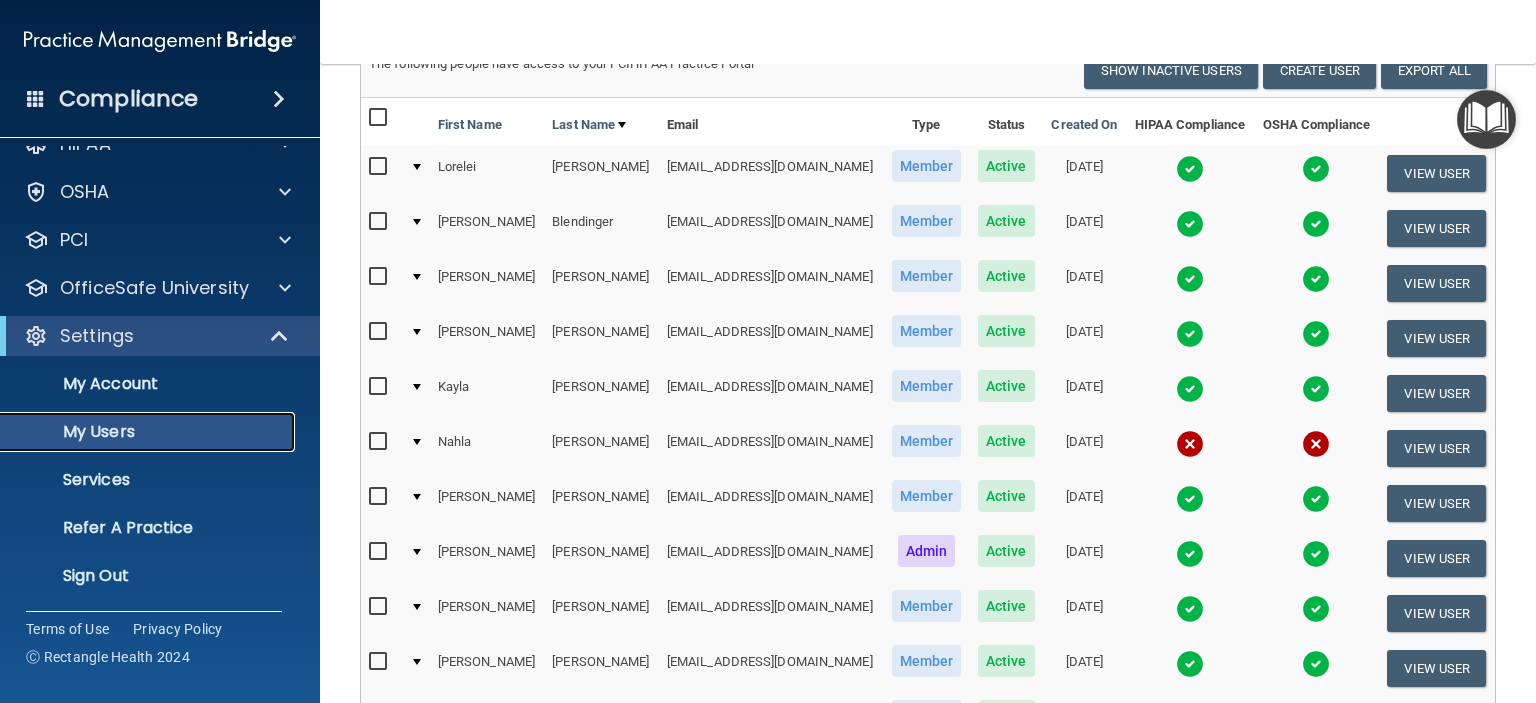 scroll, scrollTop: 184, scrollLeft: 0, axis: vertical 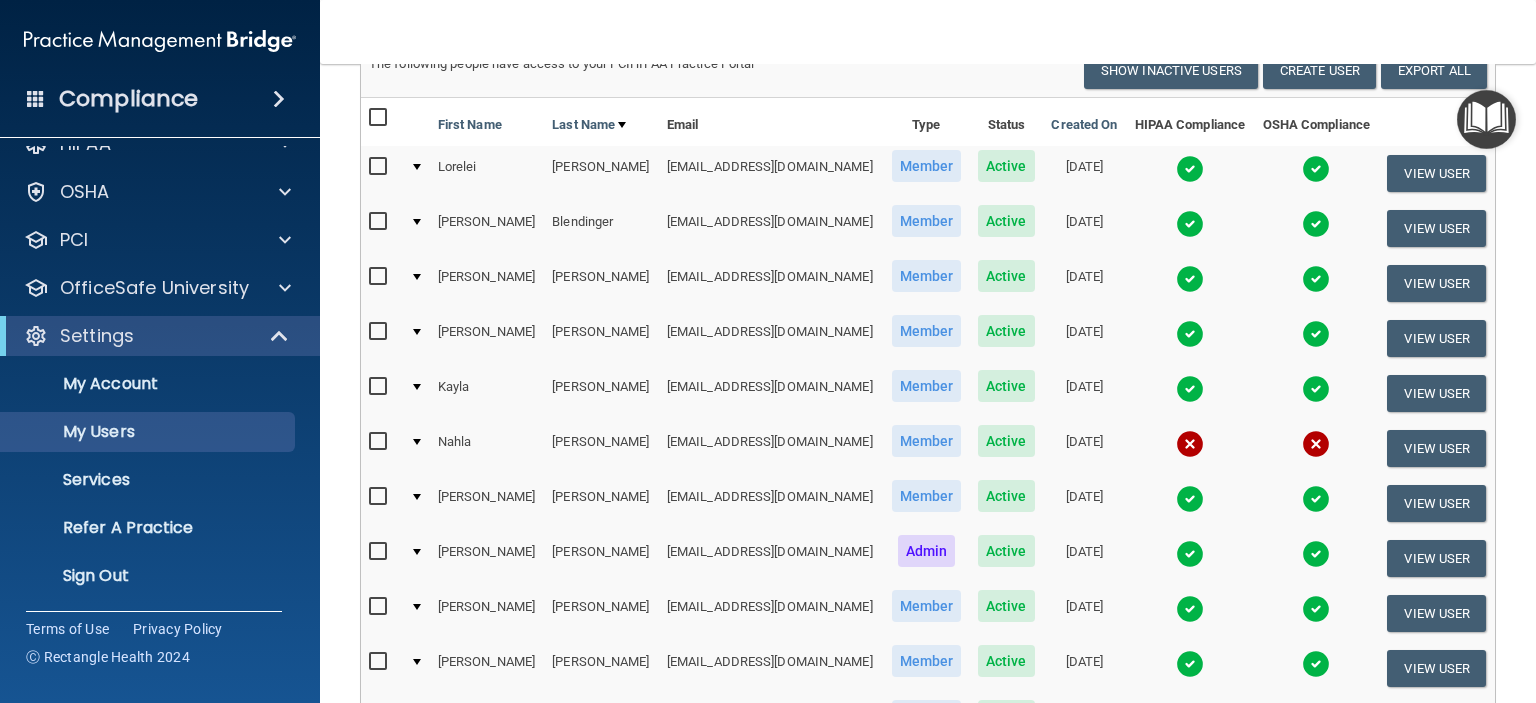 click at bounding box center [417, 332] 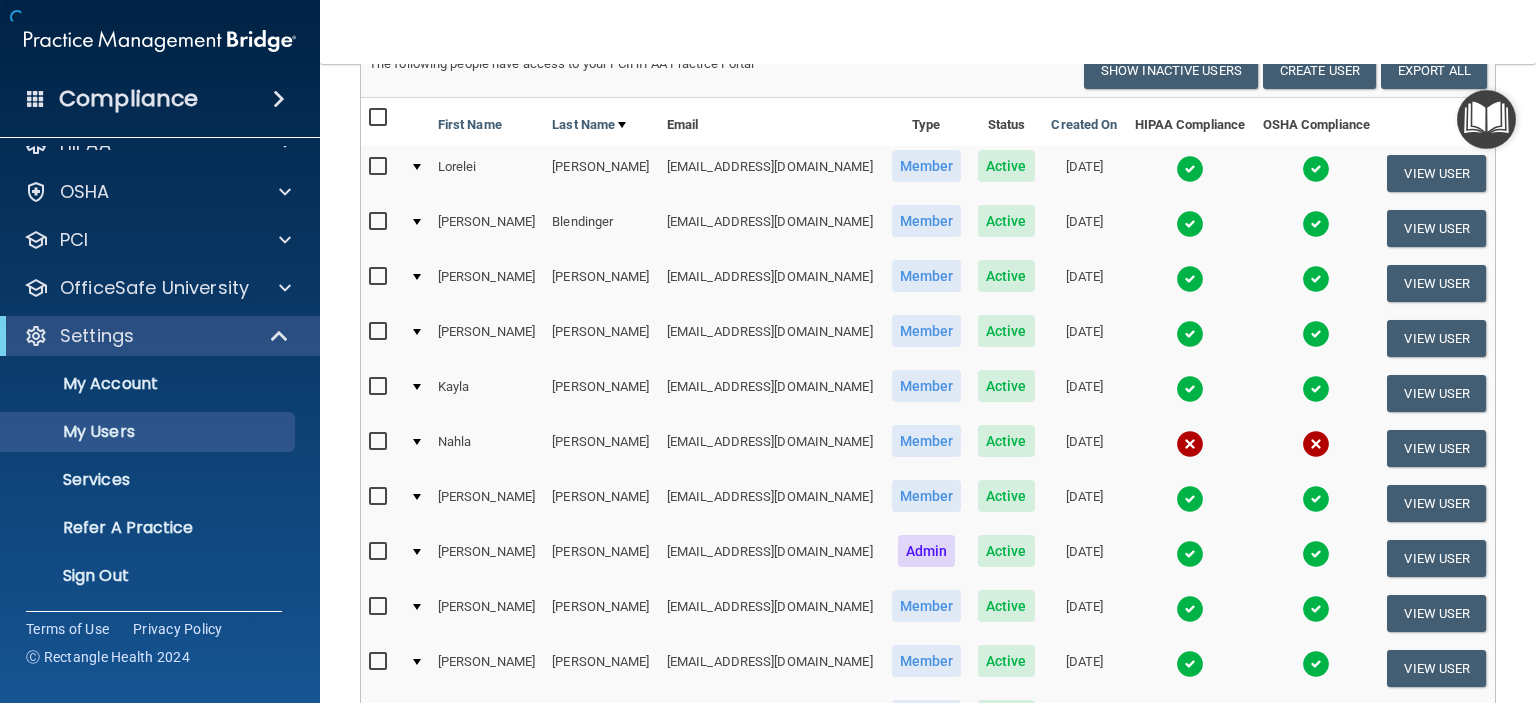 click at bounding box center (417, 332) 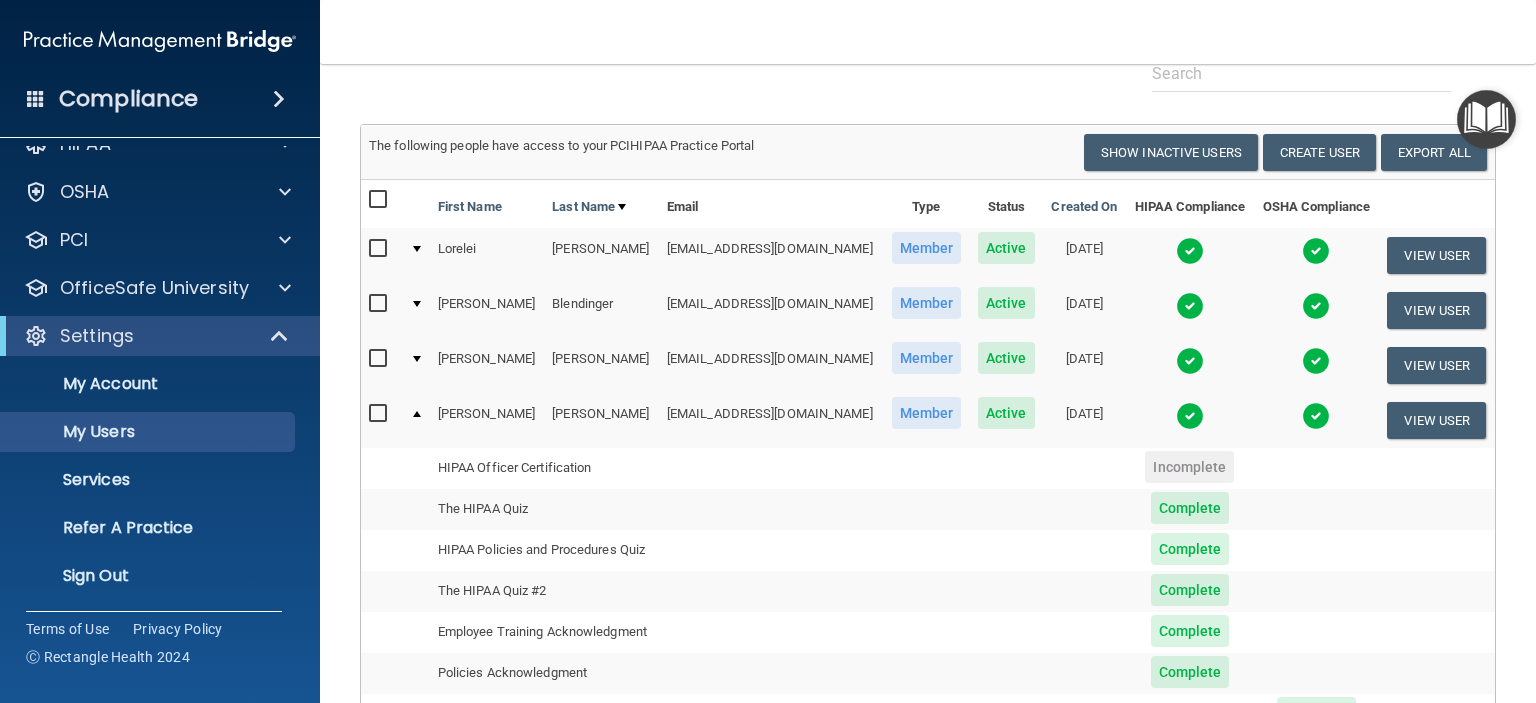 scroll, scrollTop: 100, scrollLeft: 0, axis: vertical 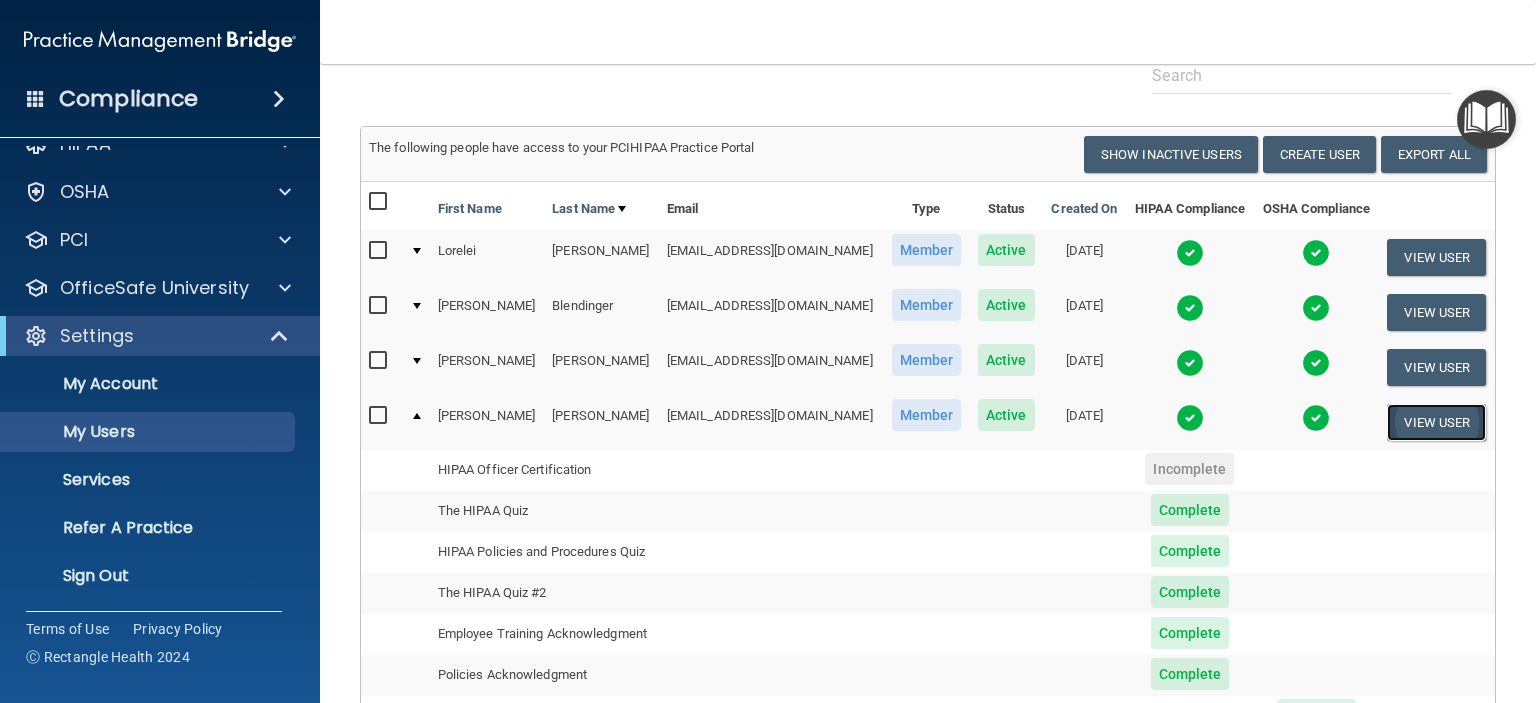 click on "View User" at bounding box center [1436, 422] 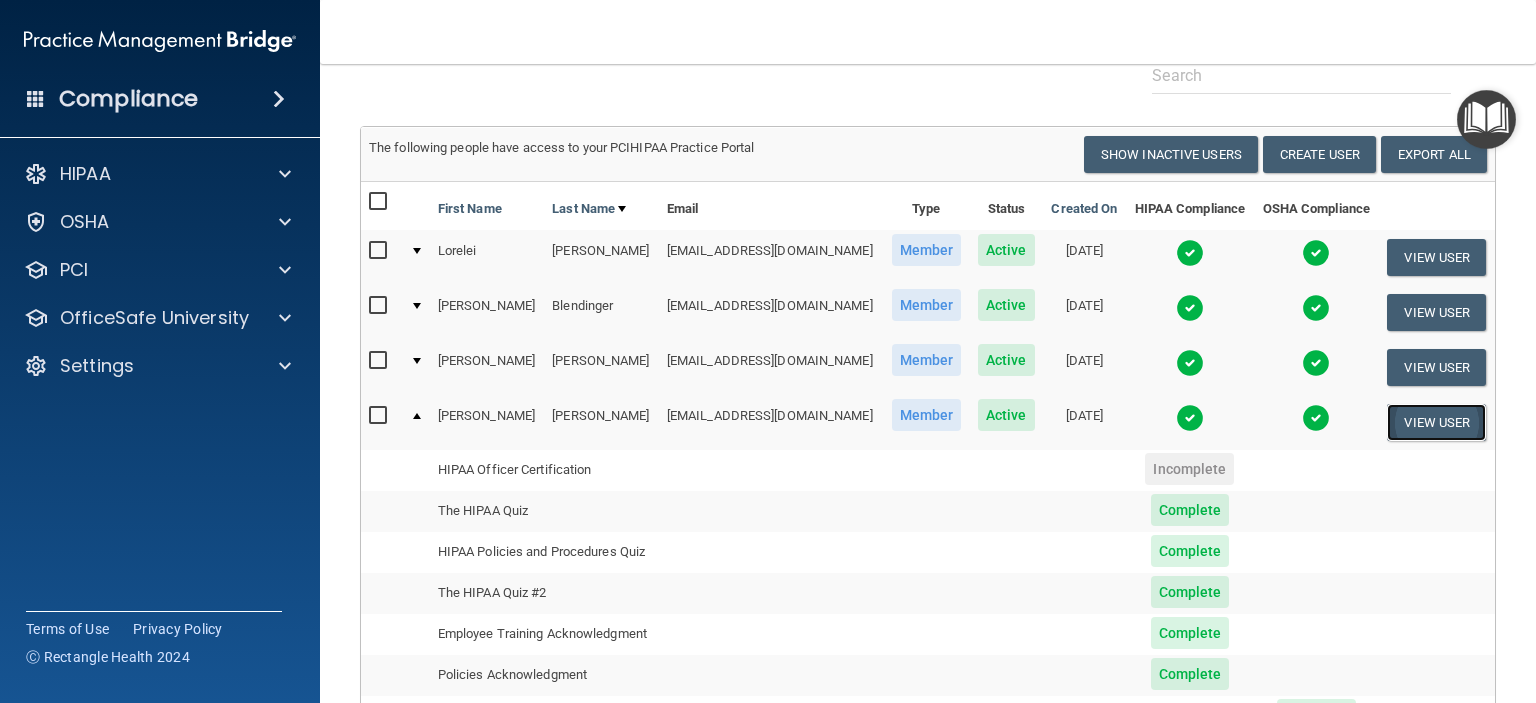 scroll, scrollTop: 0, scrollLeft: 0, axis: both 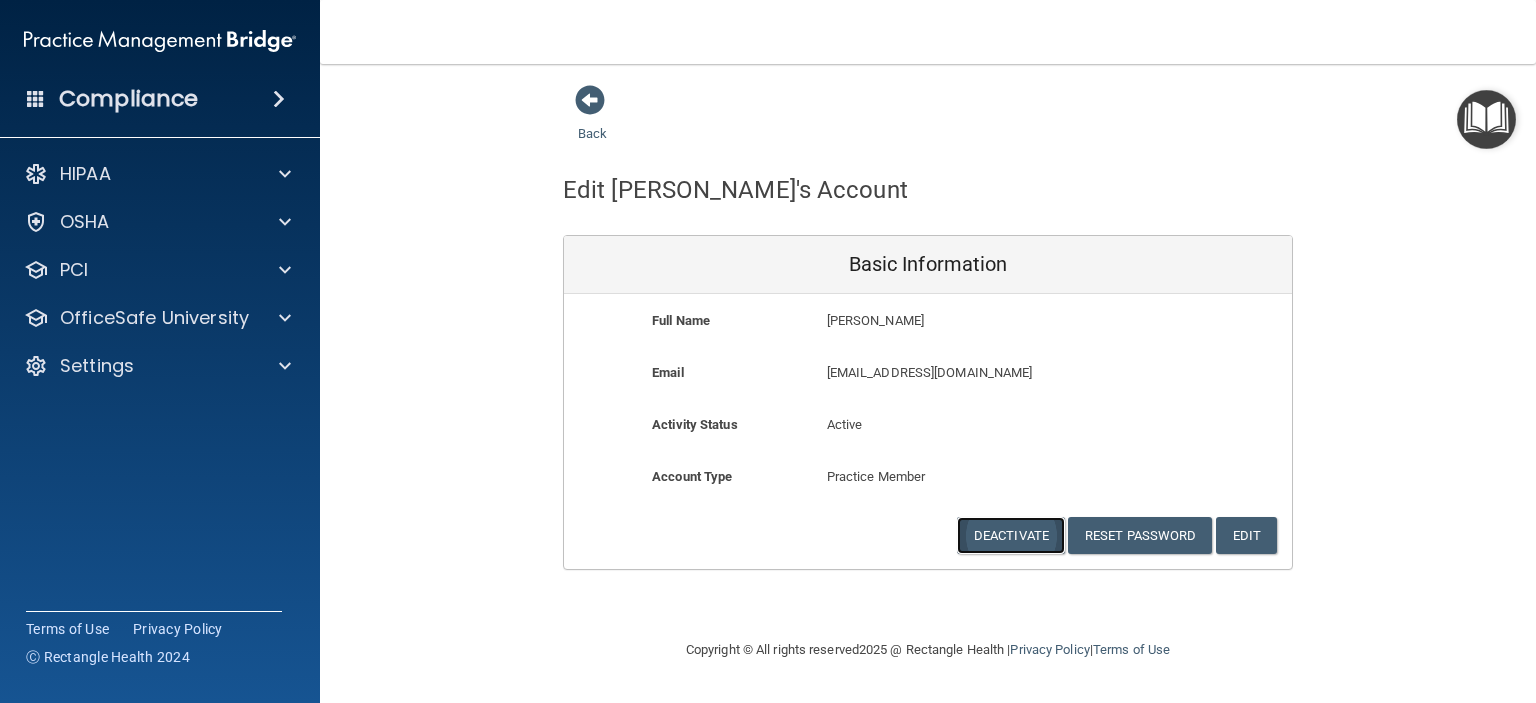 click on "Deactivate" at bounding box center (1011, 535) 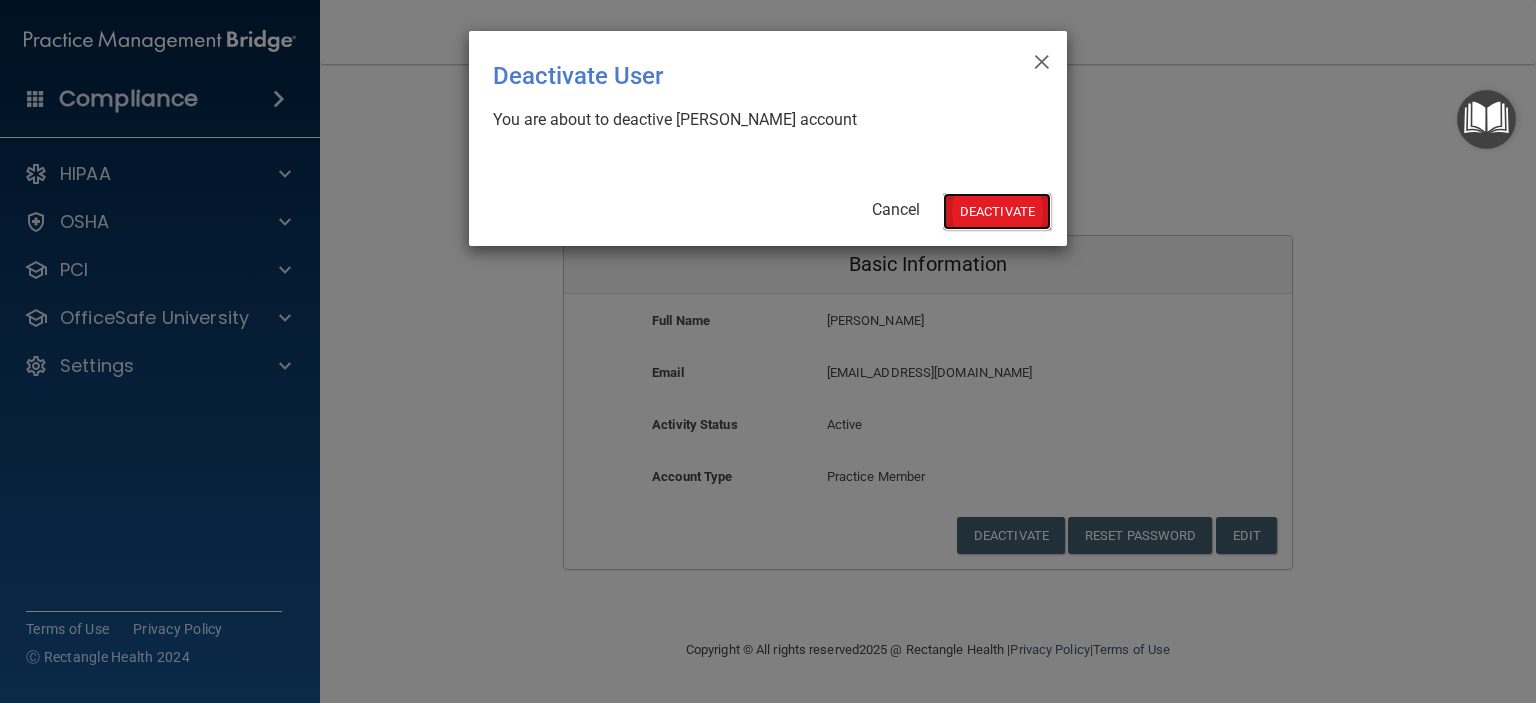 click on "Deactivate" at bounding box center [997, 211] 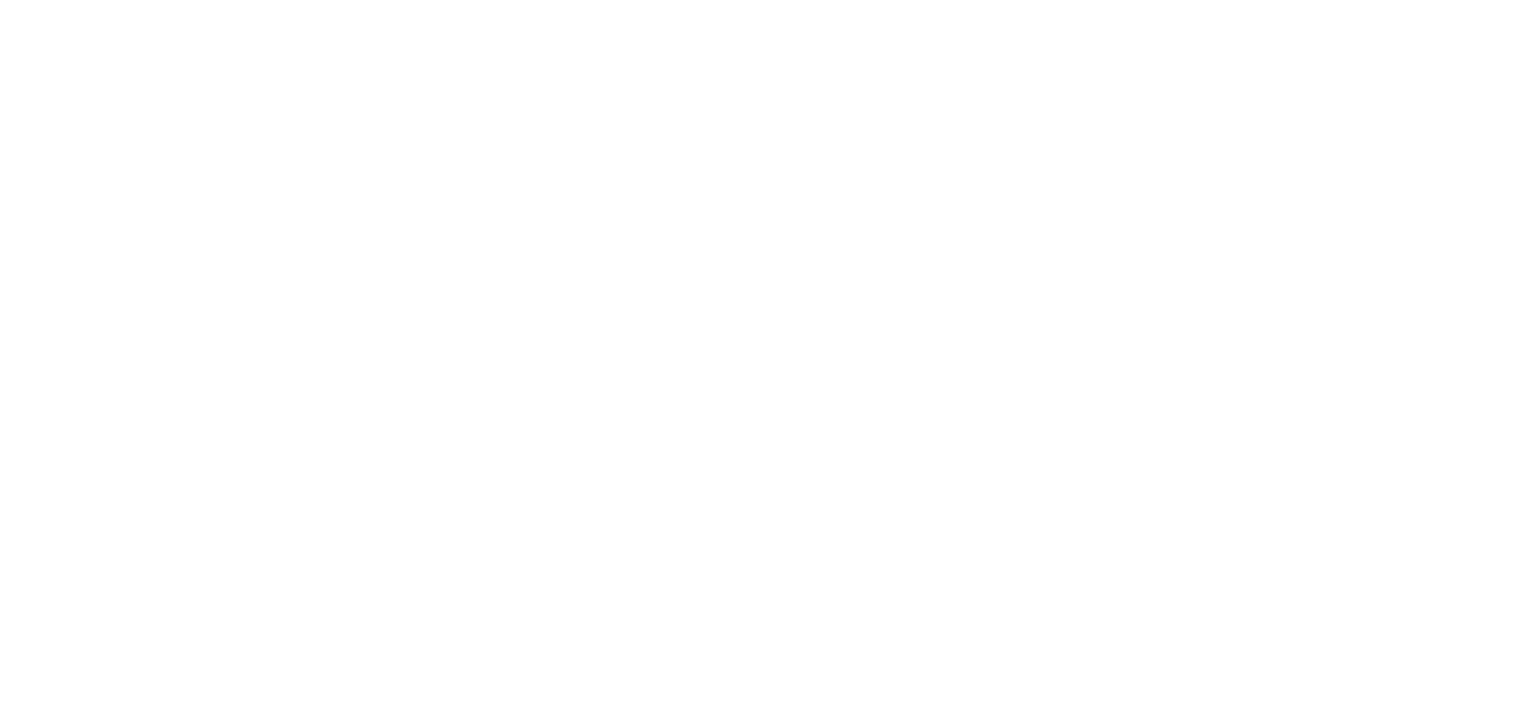 scroll, scrollTop: 0, scrollLeft: 0, axis: both 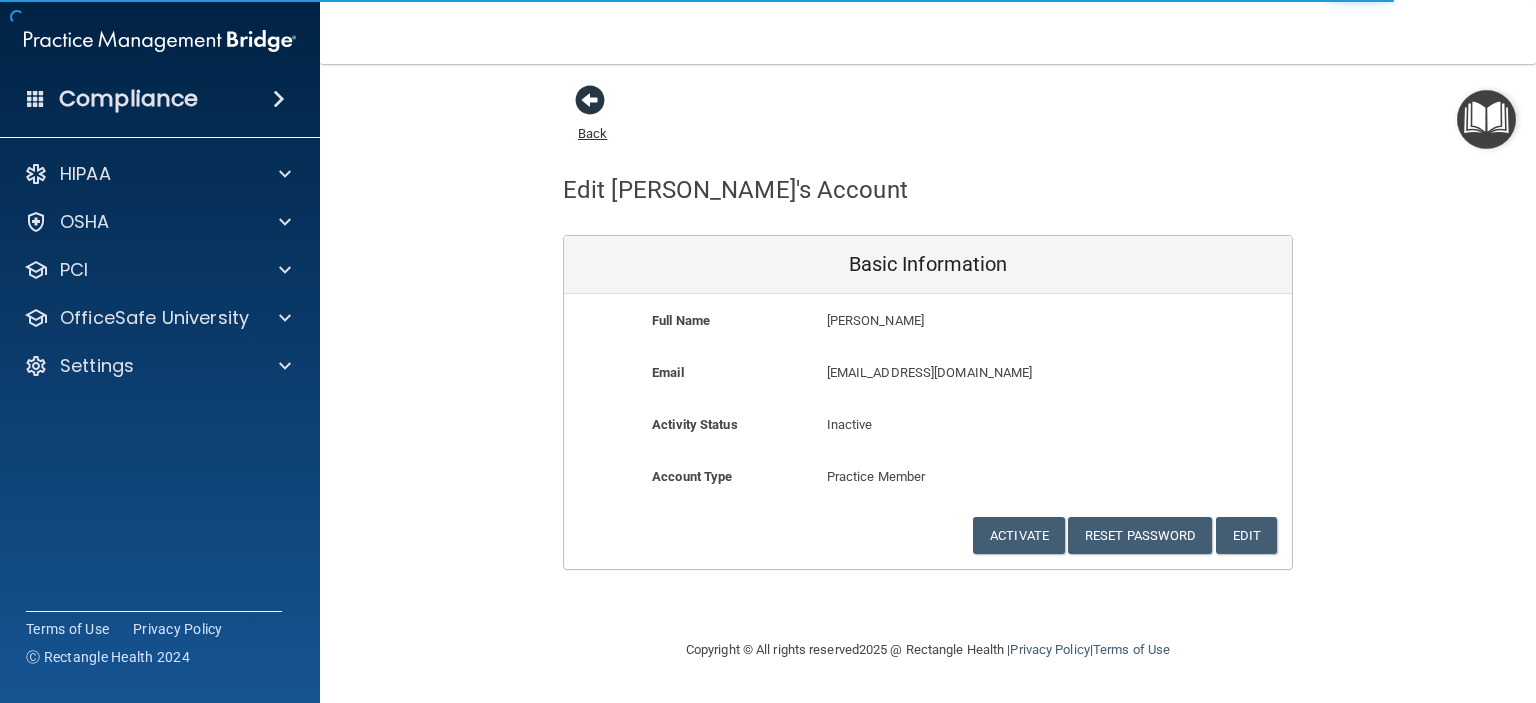 click at bounding box center [590, 100] 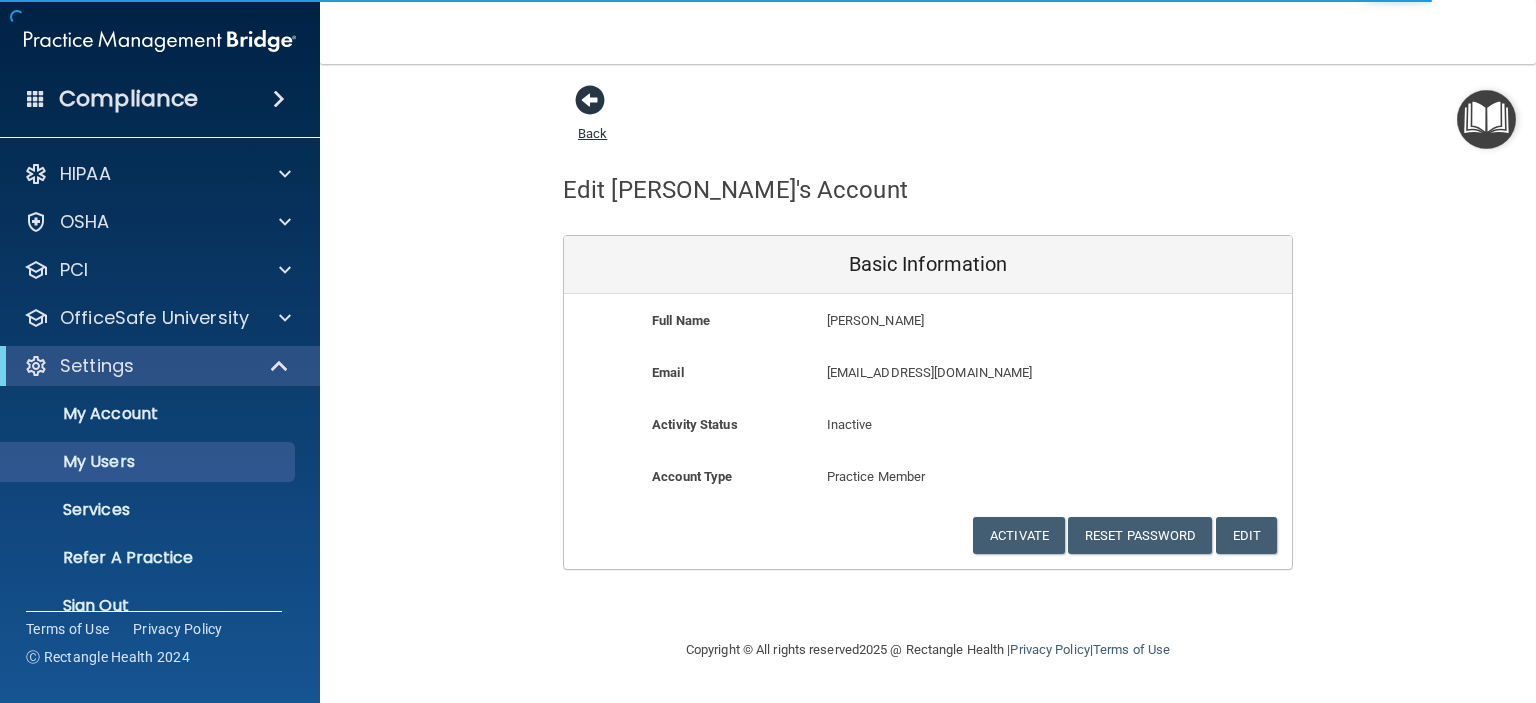 select on "20" 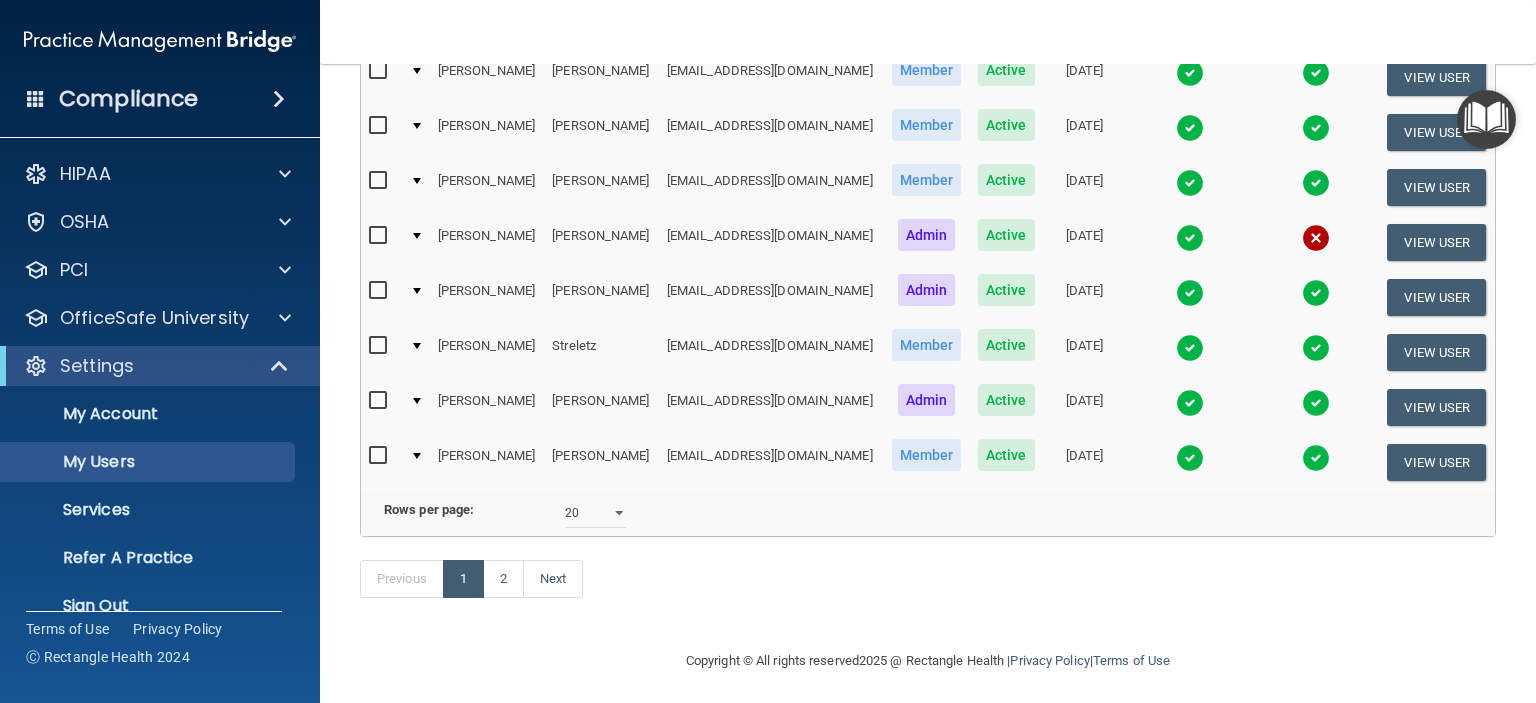 scroll, scrollTop: 962, scrollLeft: 0, axis: vertical 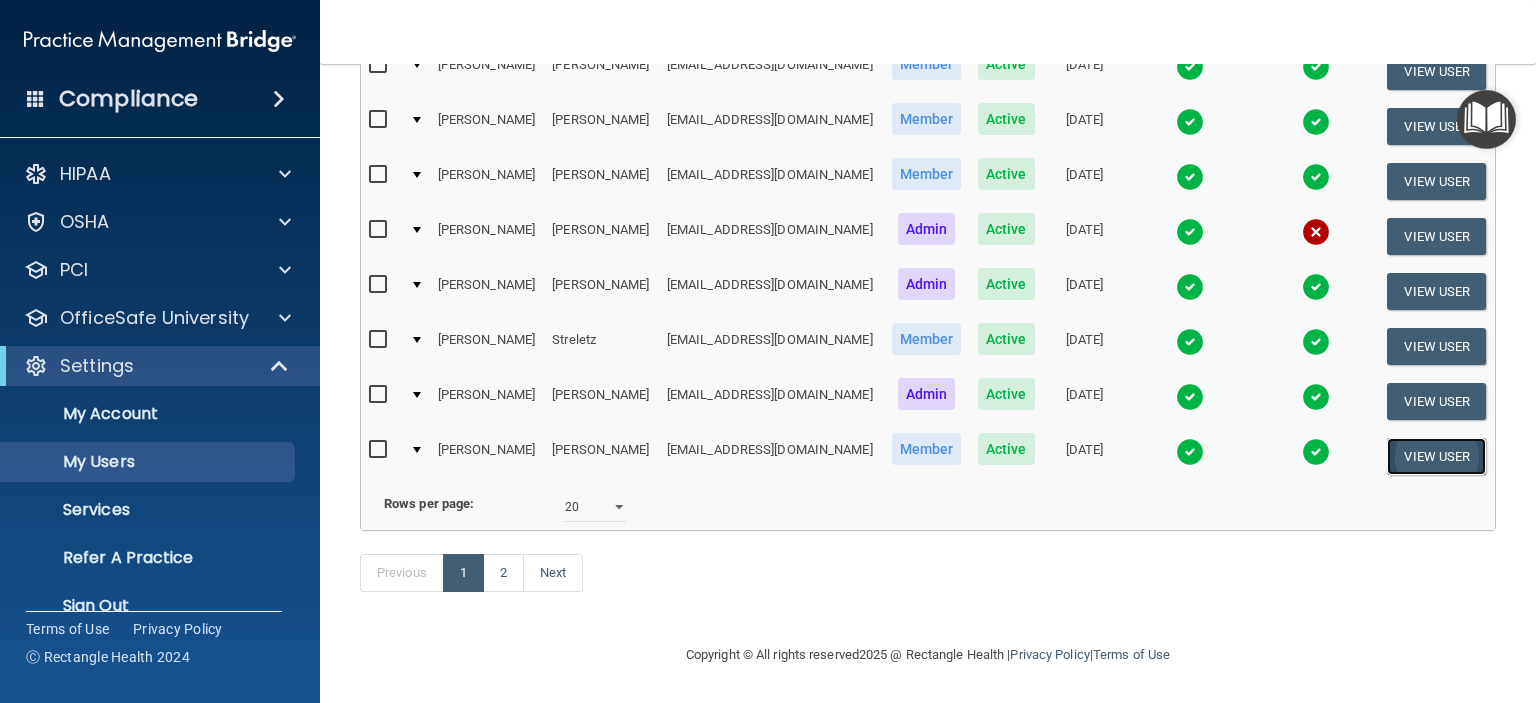 click on "View User" at bounding box center [1436, 456] 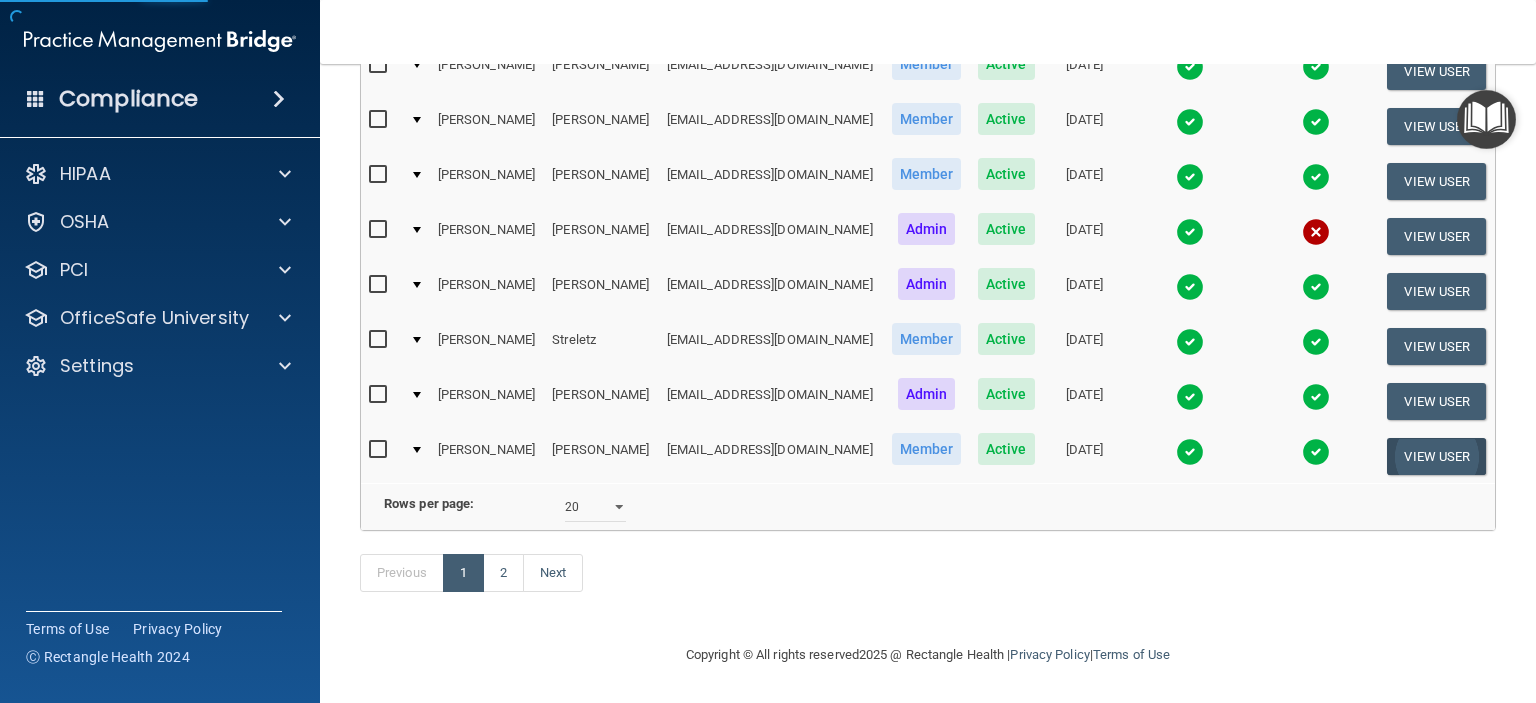scroll, scrollTop: 0, scrollLeft: 0, axis: both 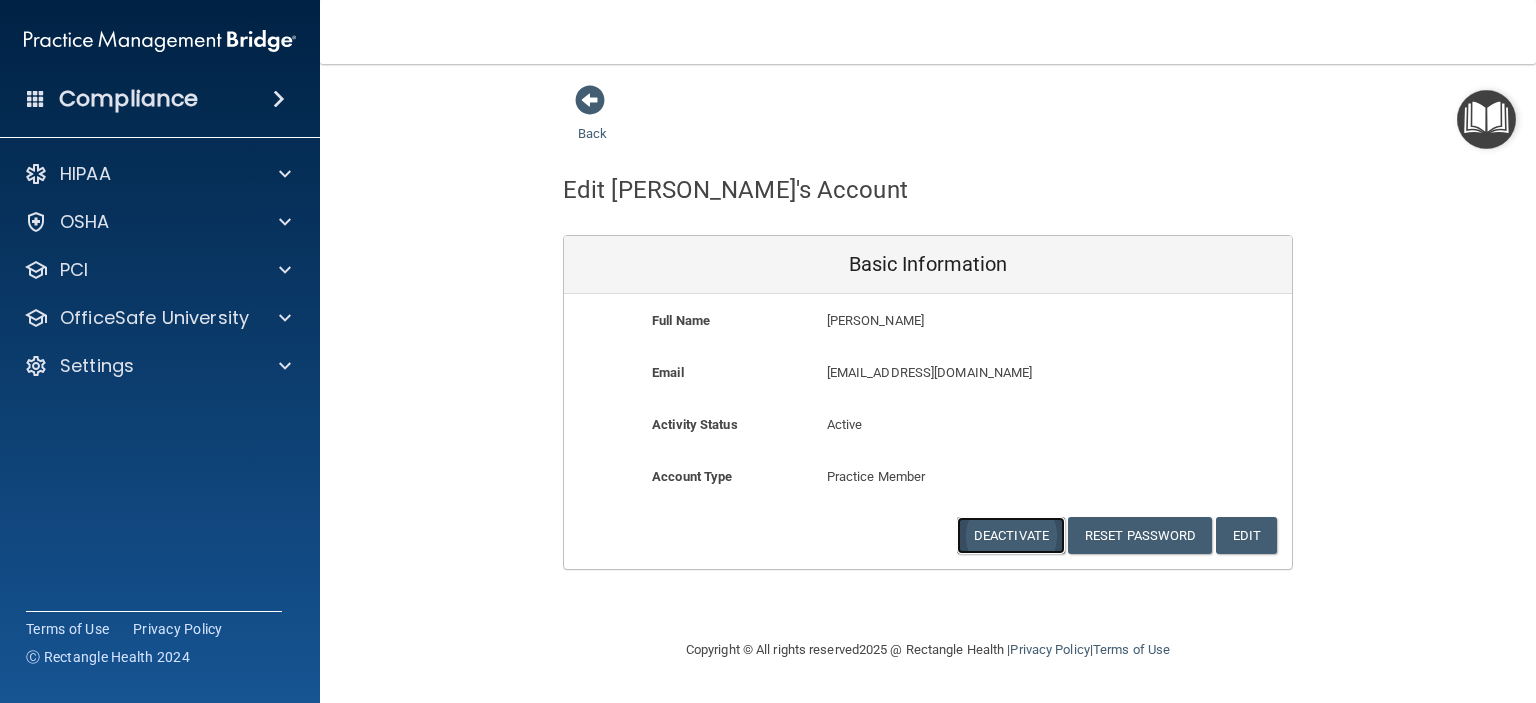 click on "Deactivate" at bounding box center [1011, 535] 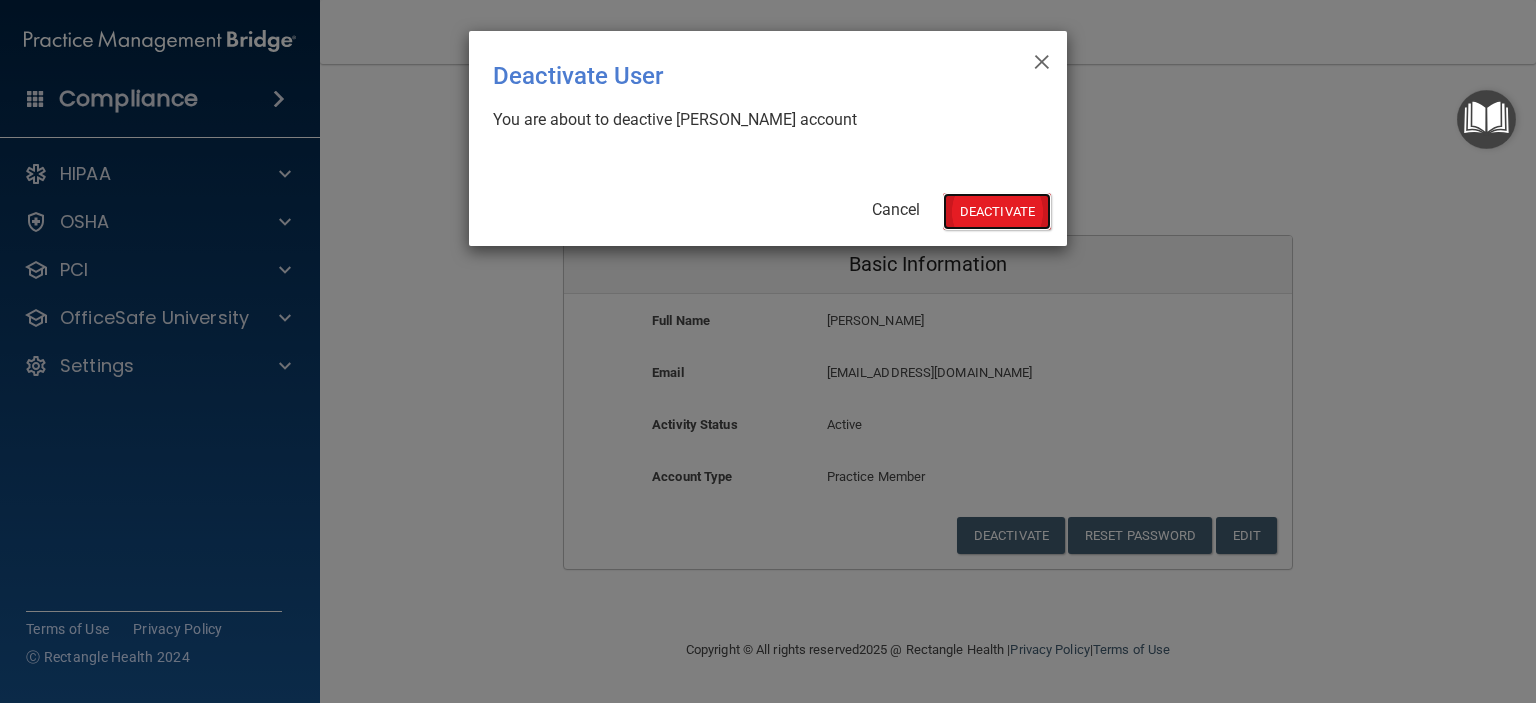 click on "Deactivate" at bounding box center (997, 211) 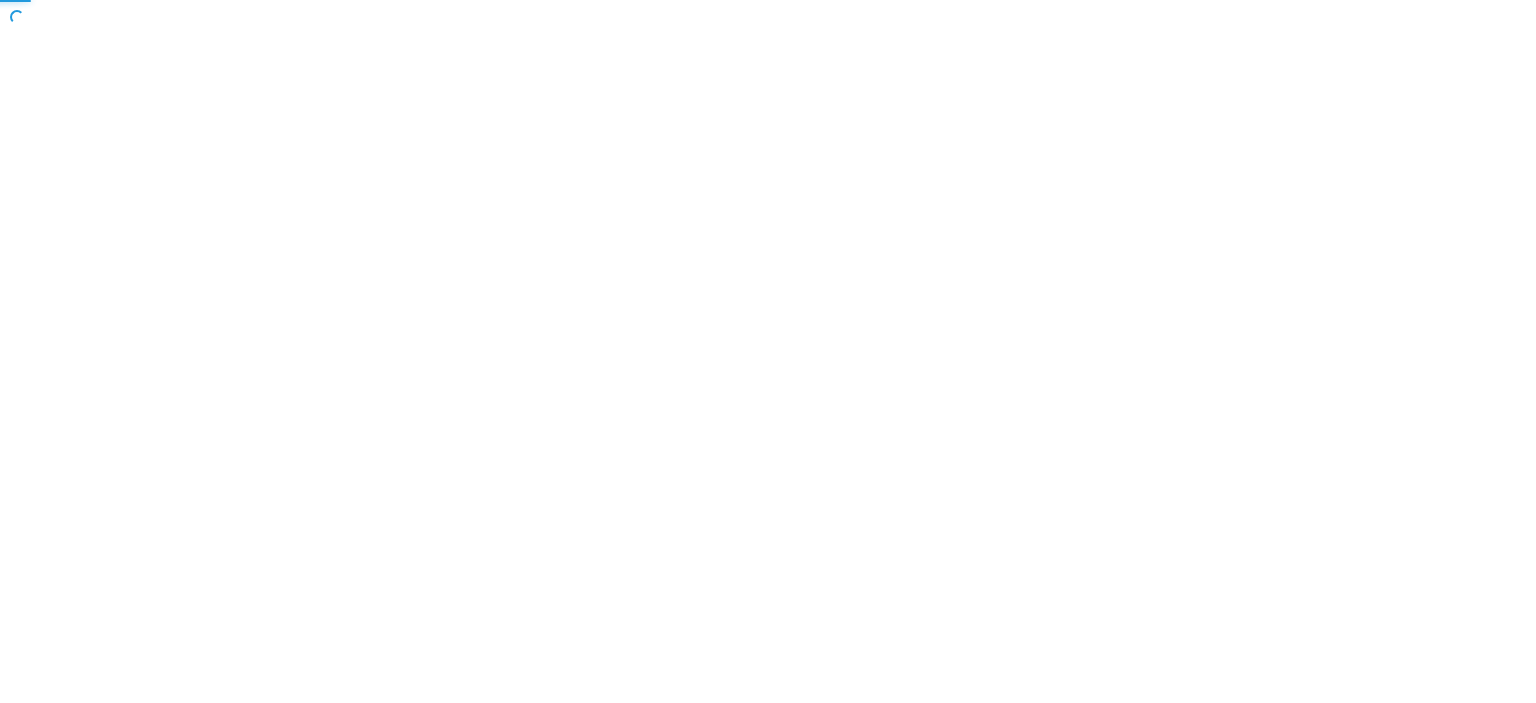 scroll, scrollTop: 0, scrollLeft: 0, axis: both 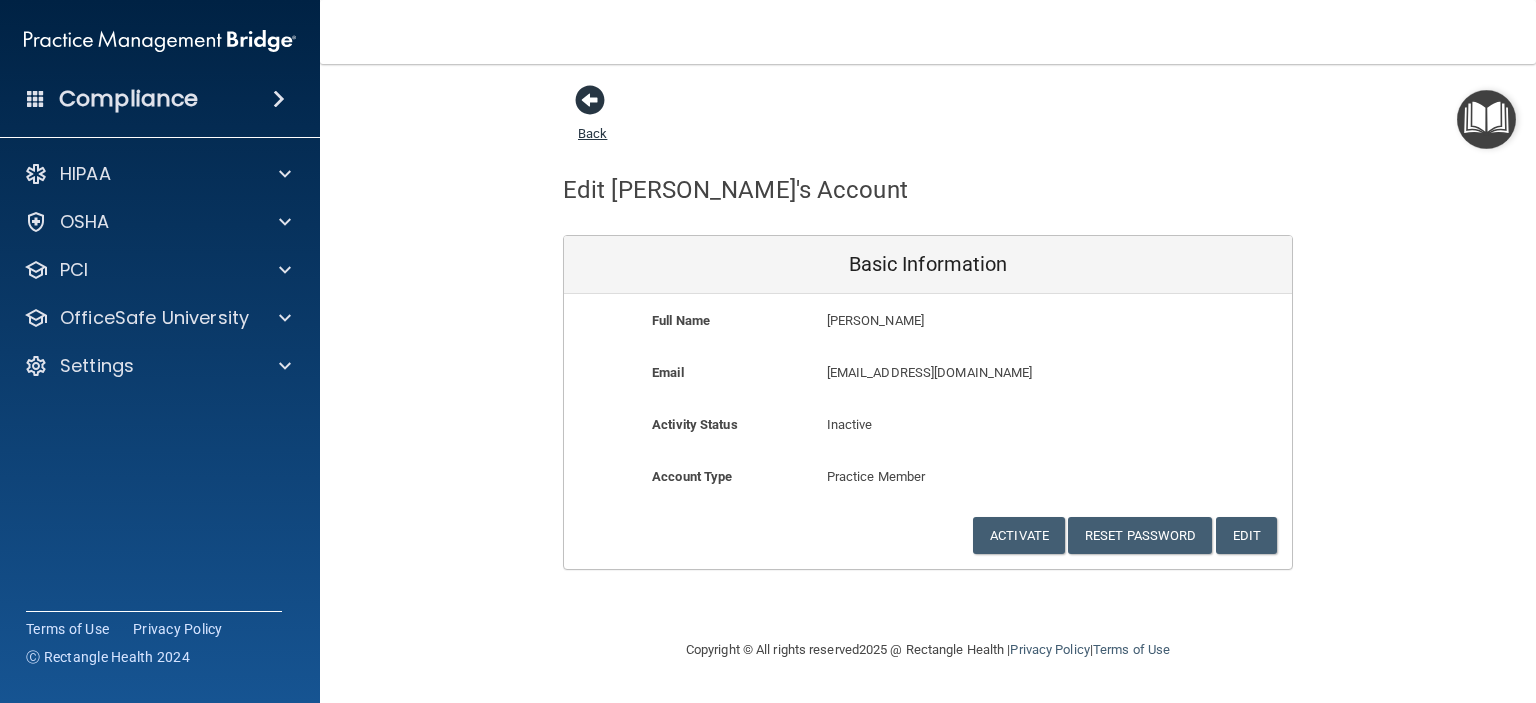 click at bounding box center (590, 100) 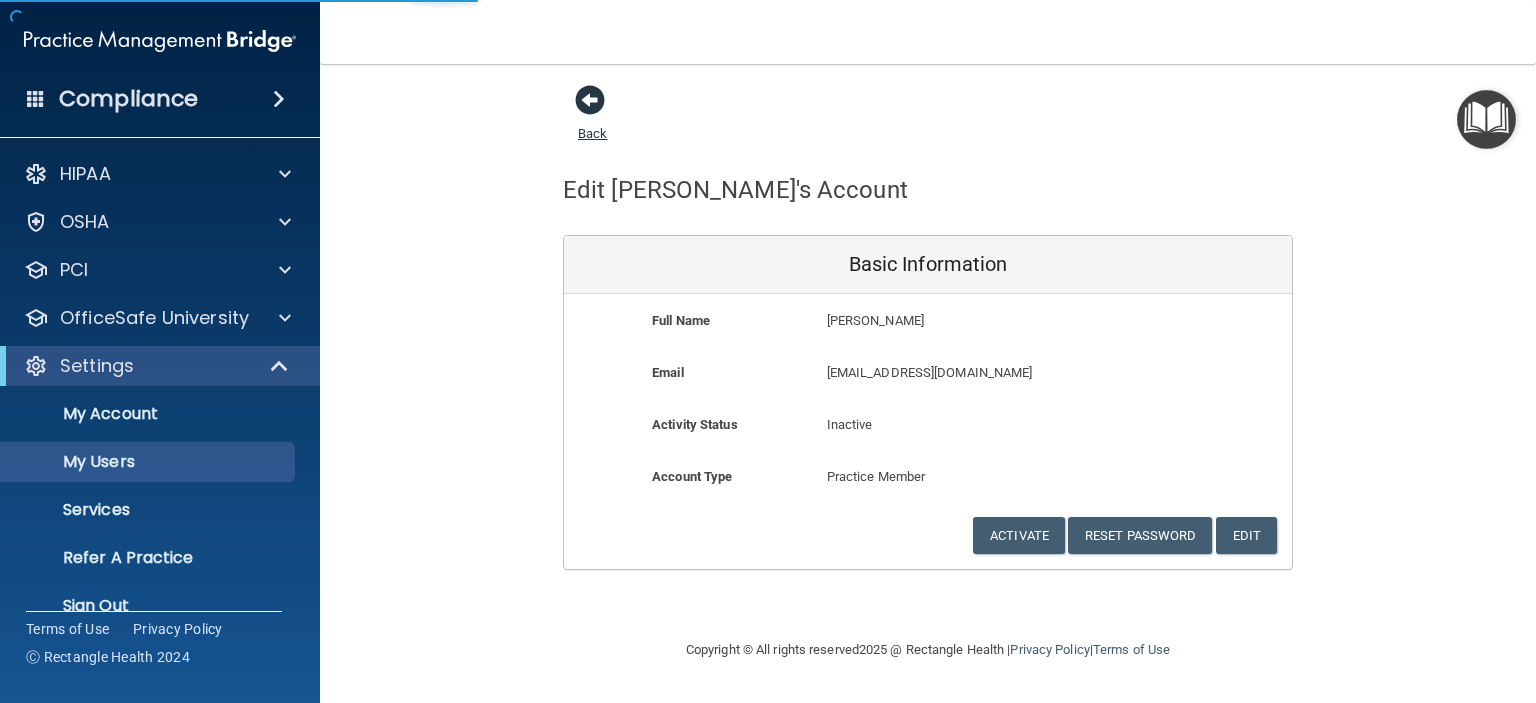 select on "20" 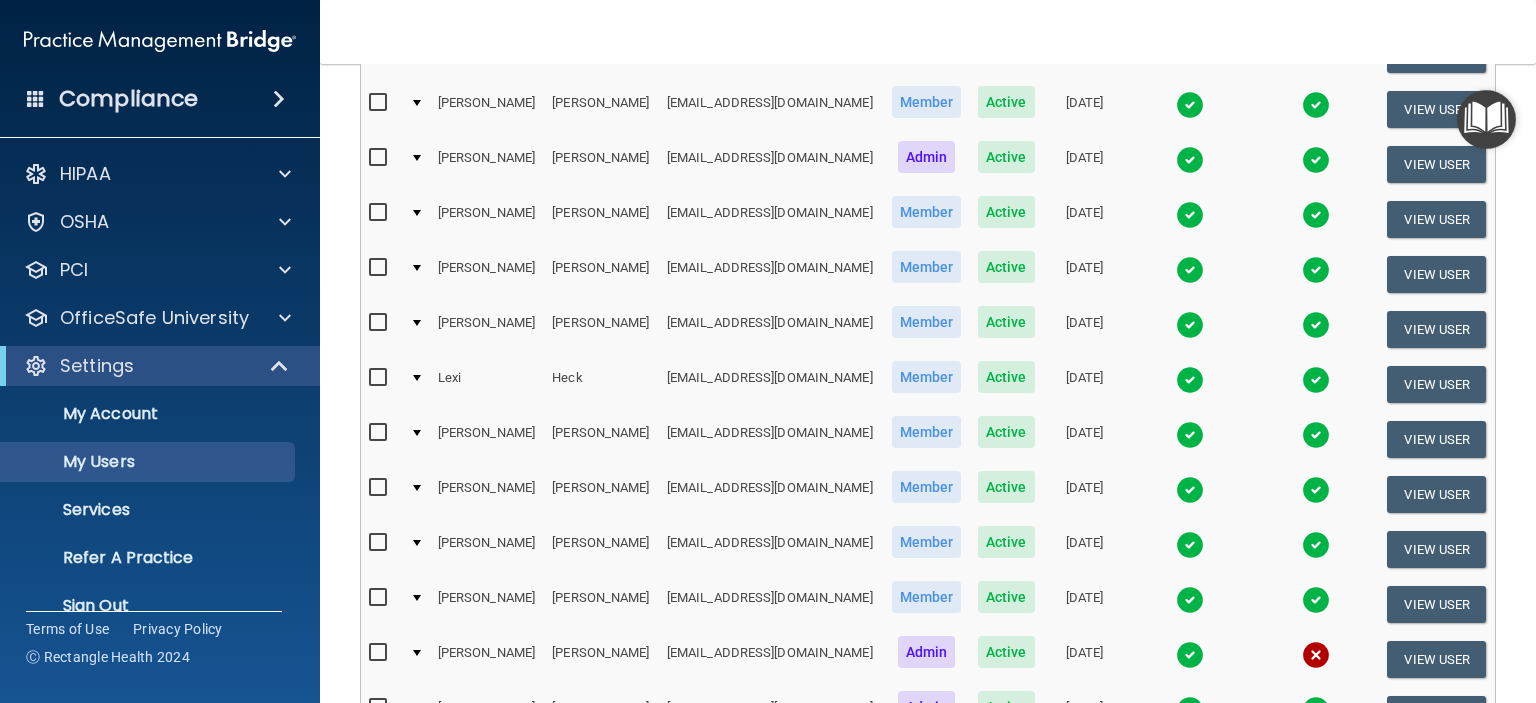 scroll, scrollTop: 962, scrollLeft: 0, axis: vertical 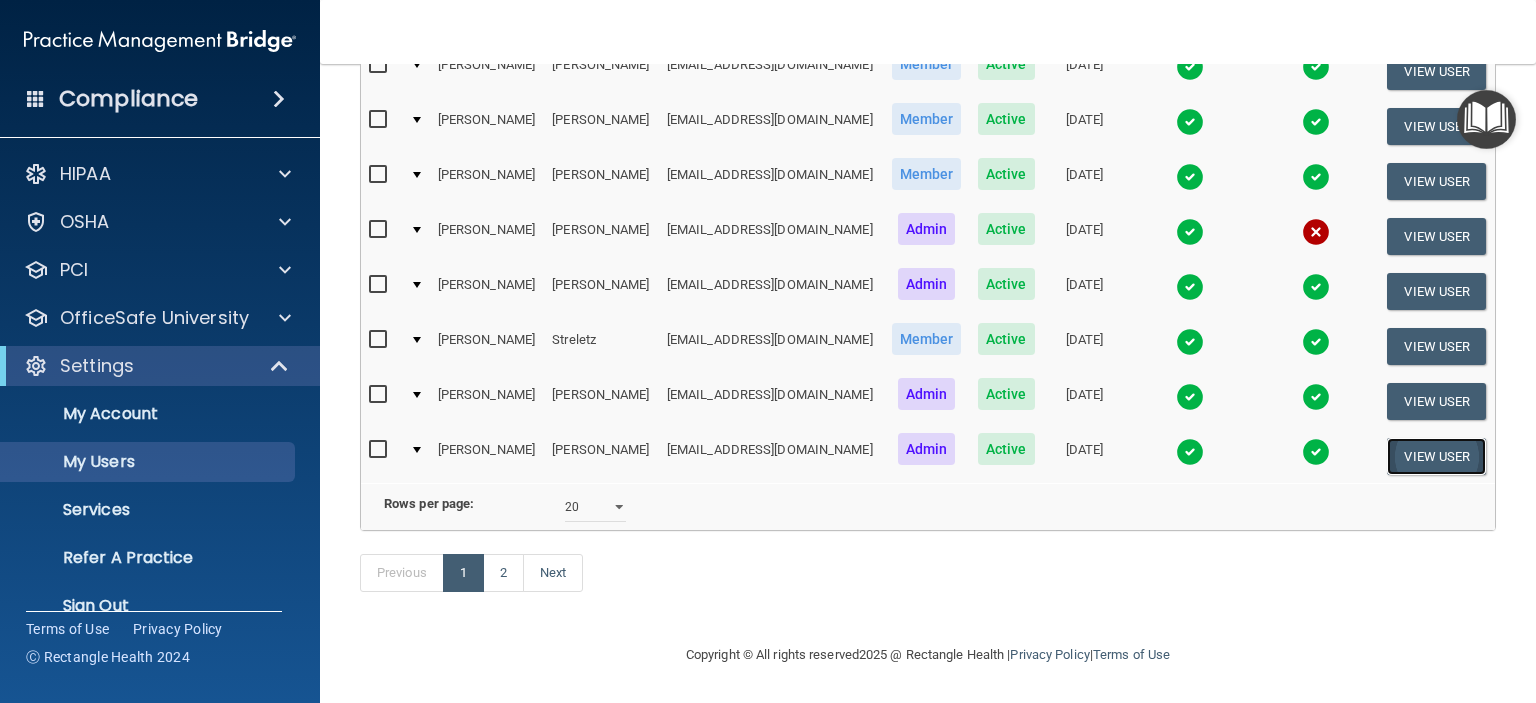 click on "View User" at bounding box center [1436, 456] 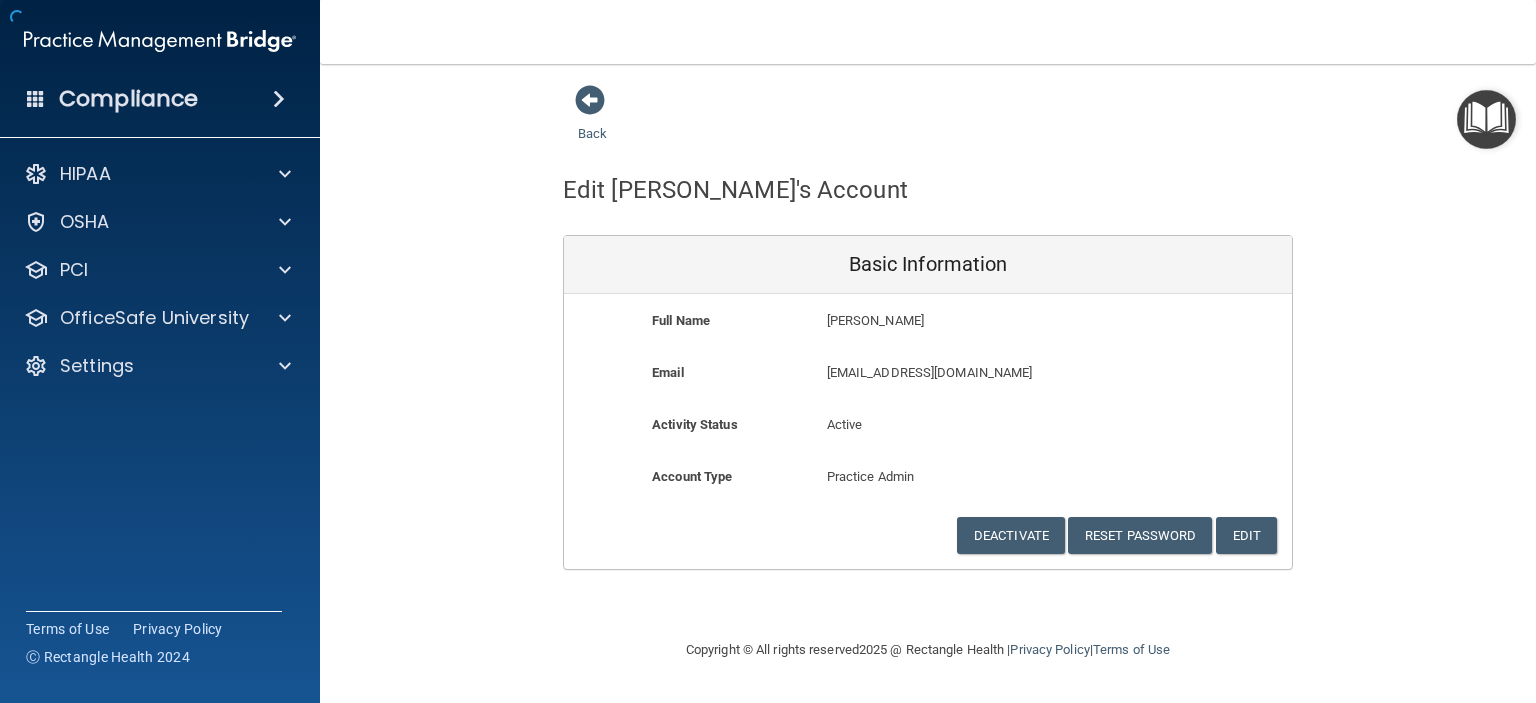 scroll, scrollTop: 0, scrollLeft: 0, axis: both 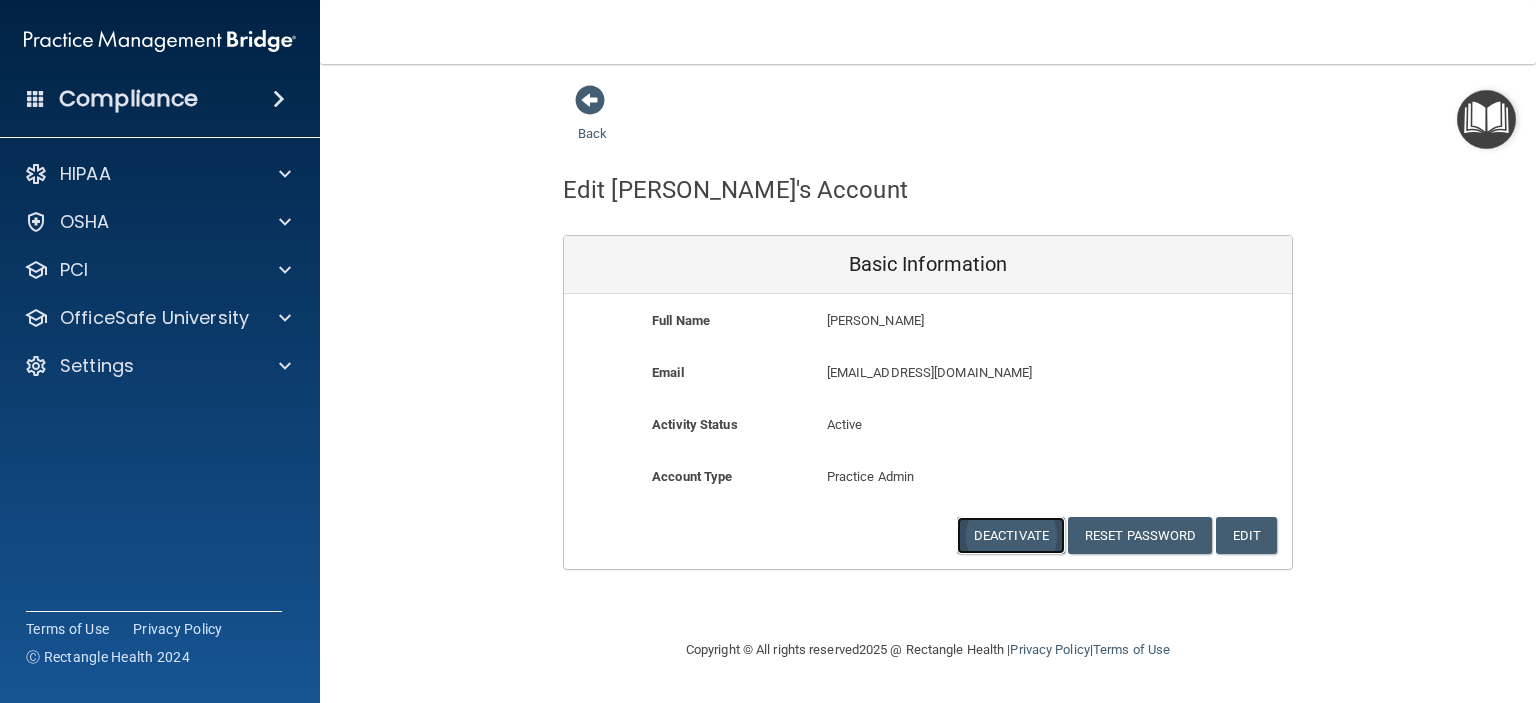 click on "Deactivate" at bounding box center [1011, 535] 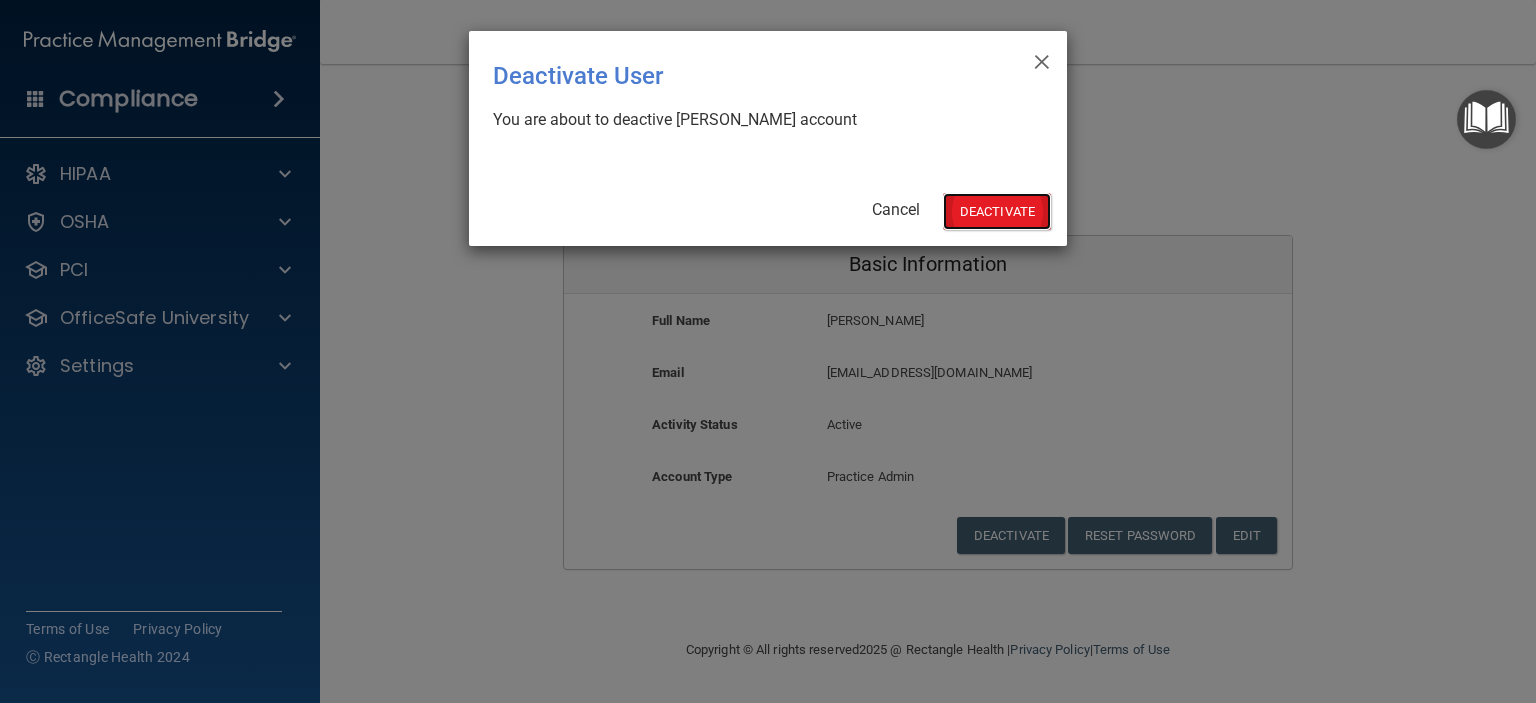 click on "Deactivate" at bounding box center [997, 211] 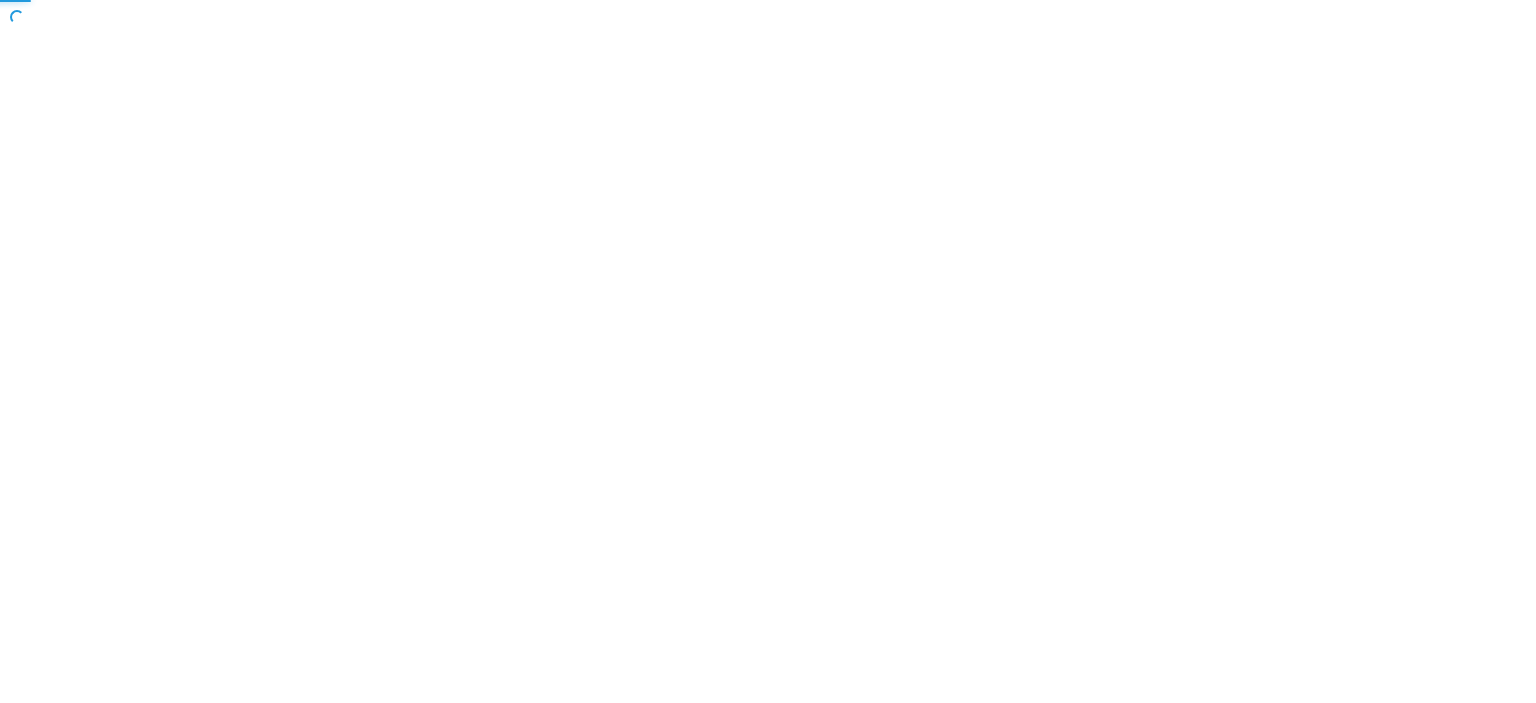 scroll, scrollTop: 0, scrollLeft: 0, axis: both 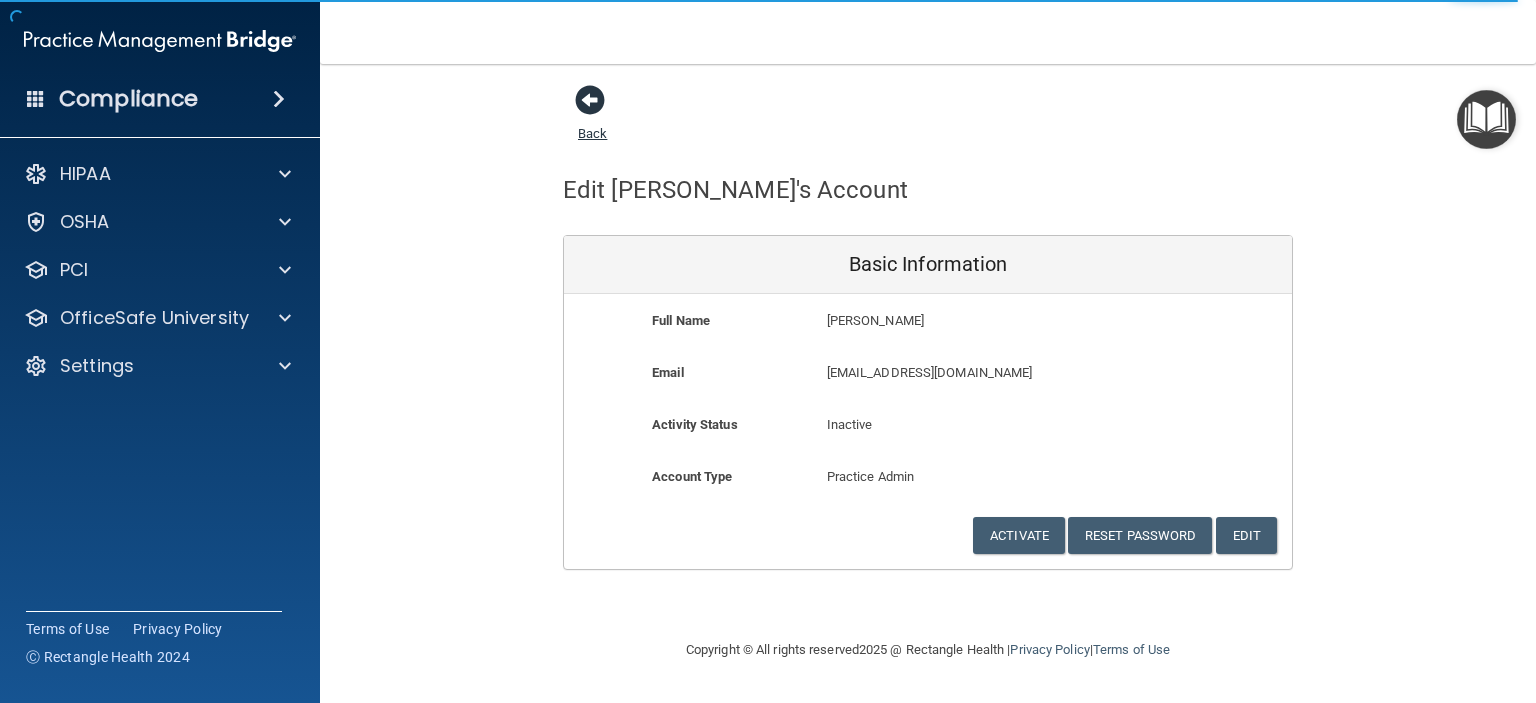 click at bounding box center [590, 100] 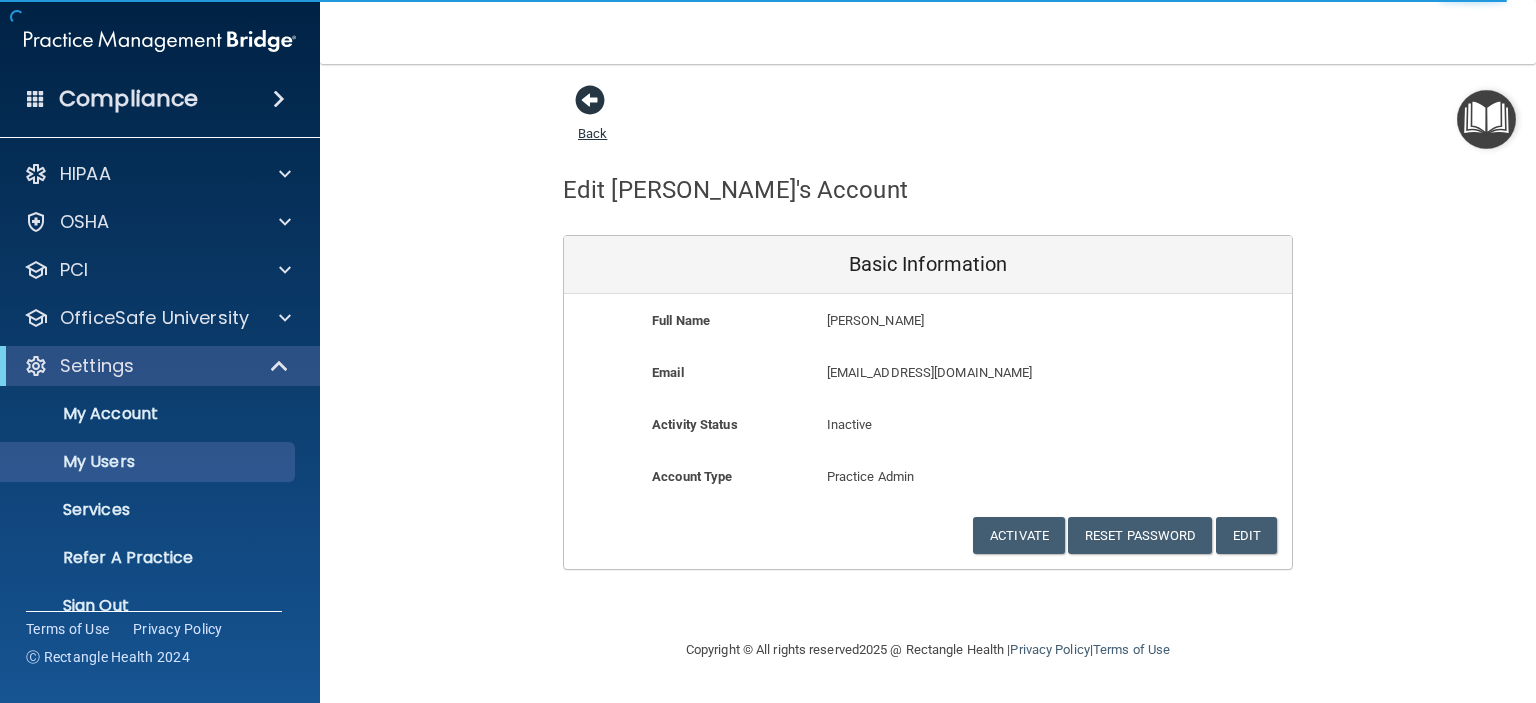 select on "20" 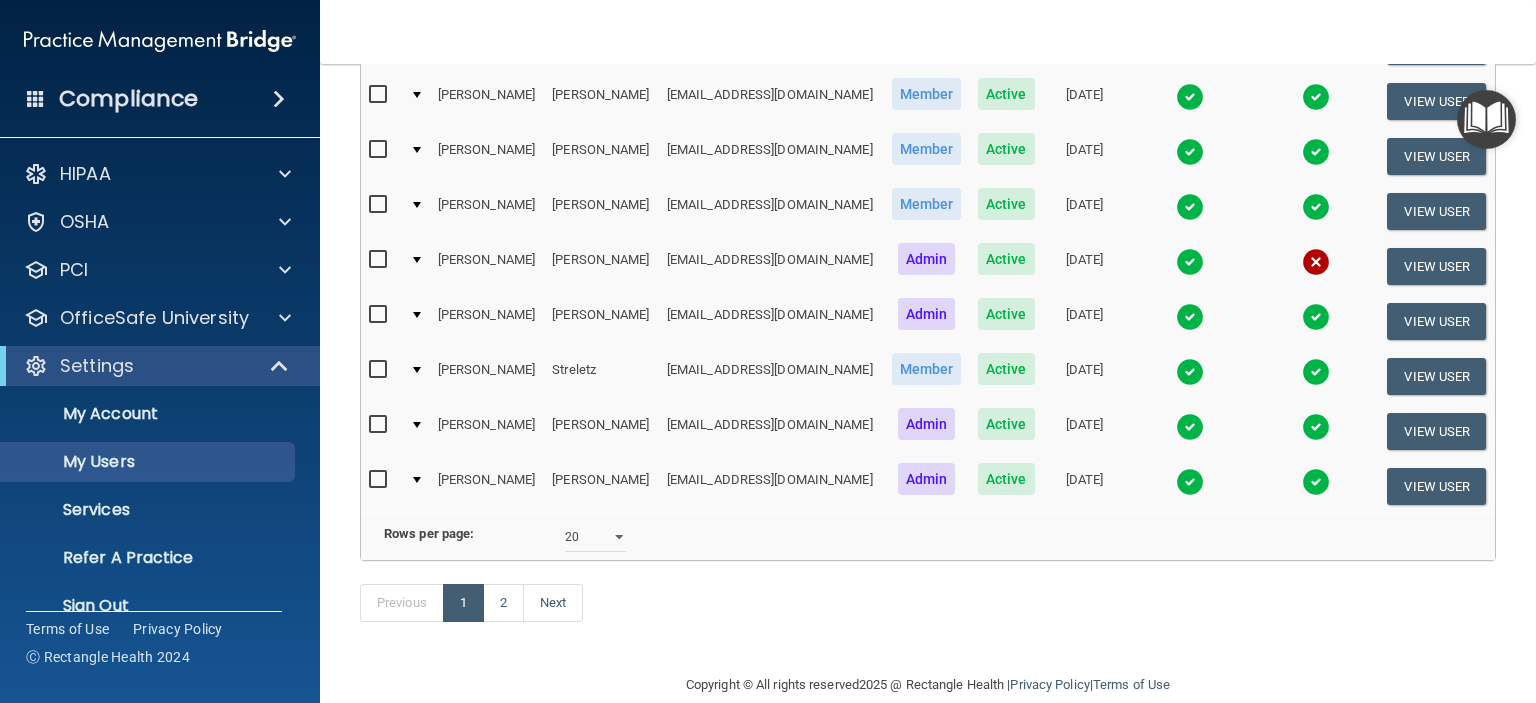 scroll, scrollTop: 962, scrollLeft: 0, axis: vertical 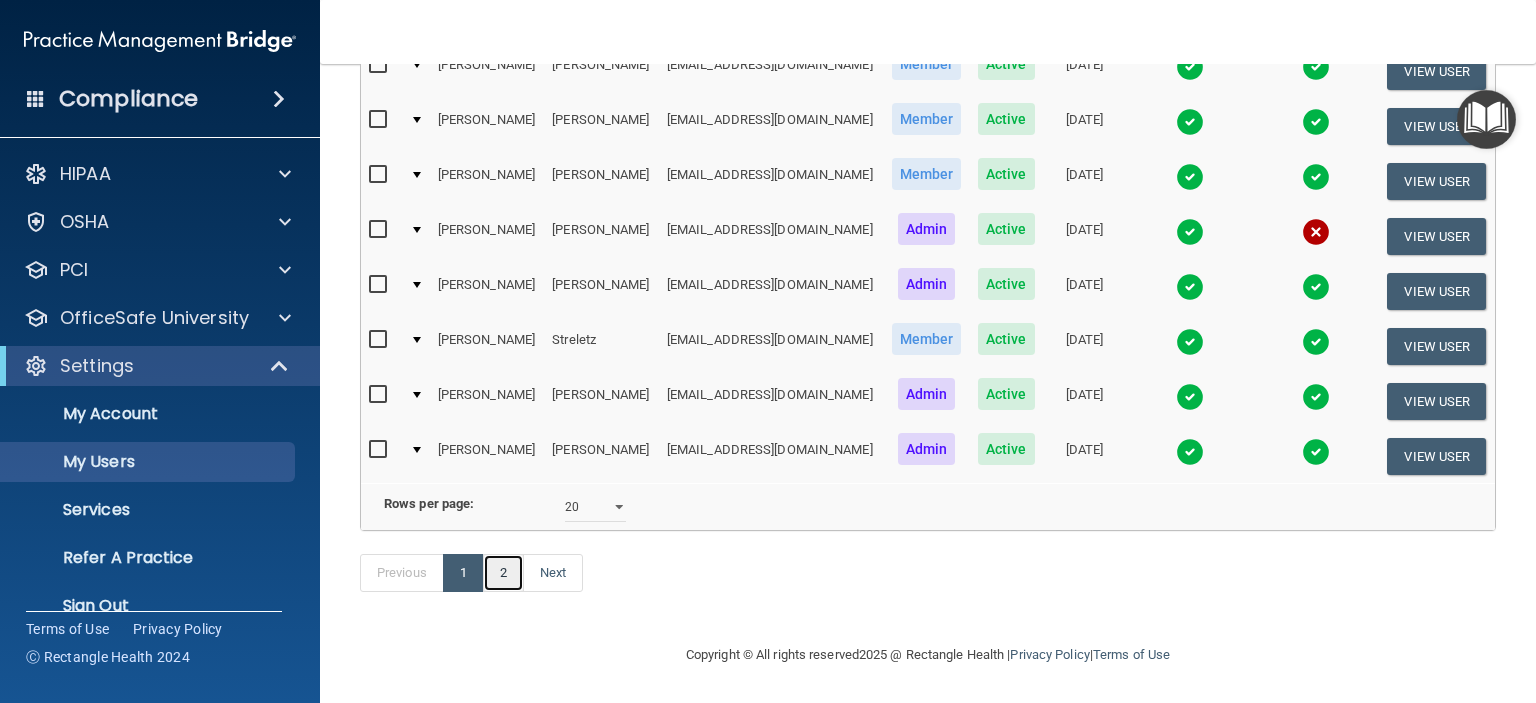 click on "2" at bounding box center [503, 573] 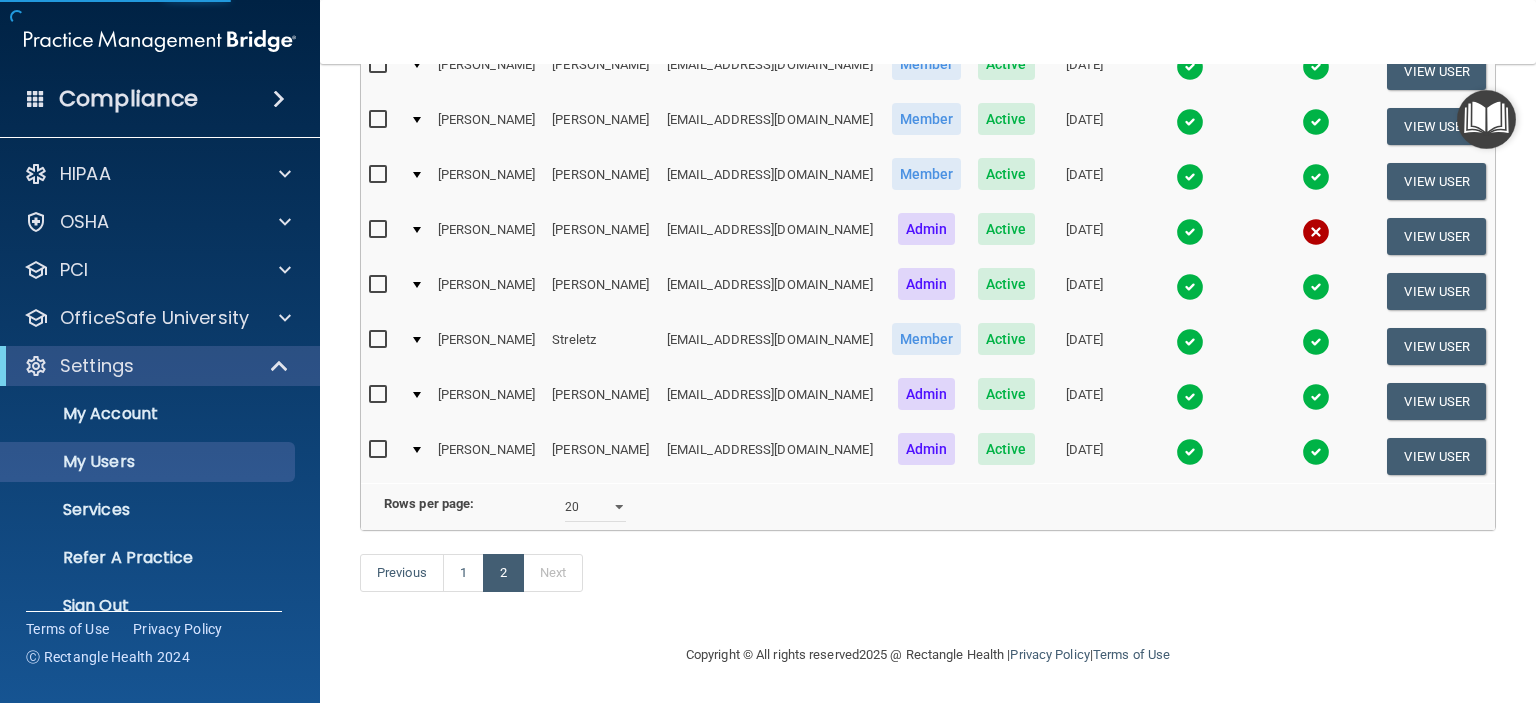 scroll, scrollTop: 0, scrollLeft: 0, axis: both 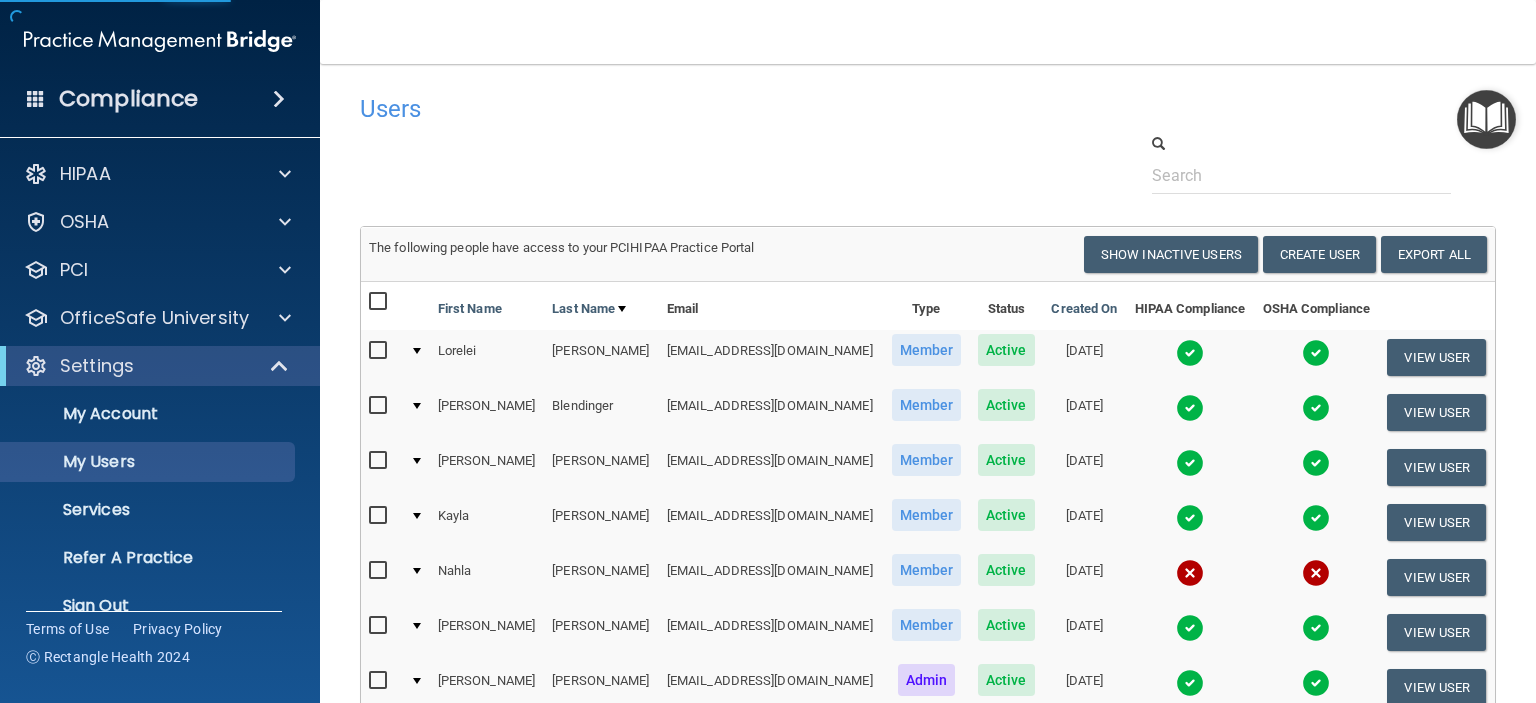 select on "20" 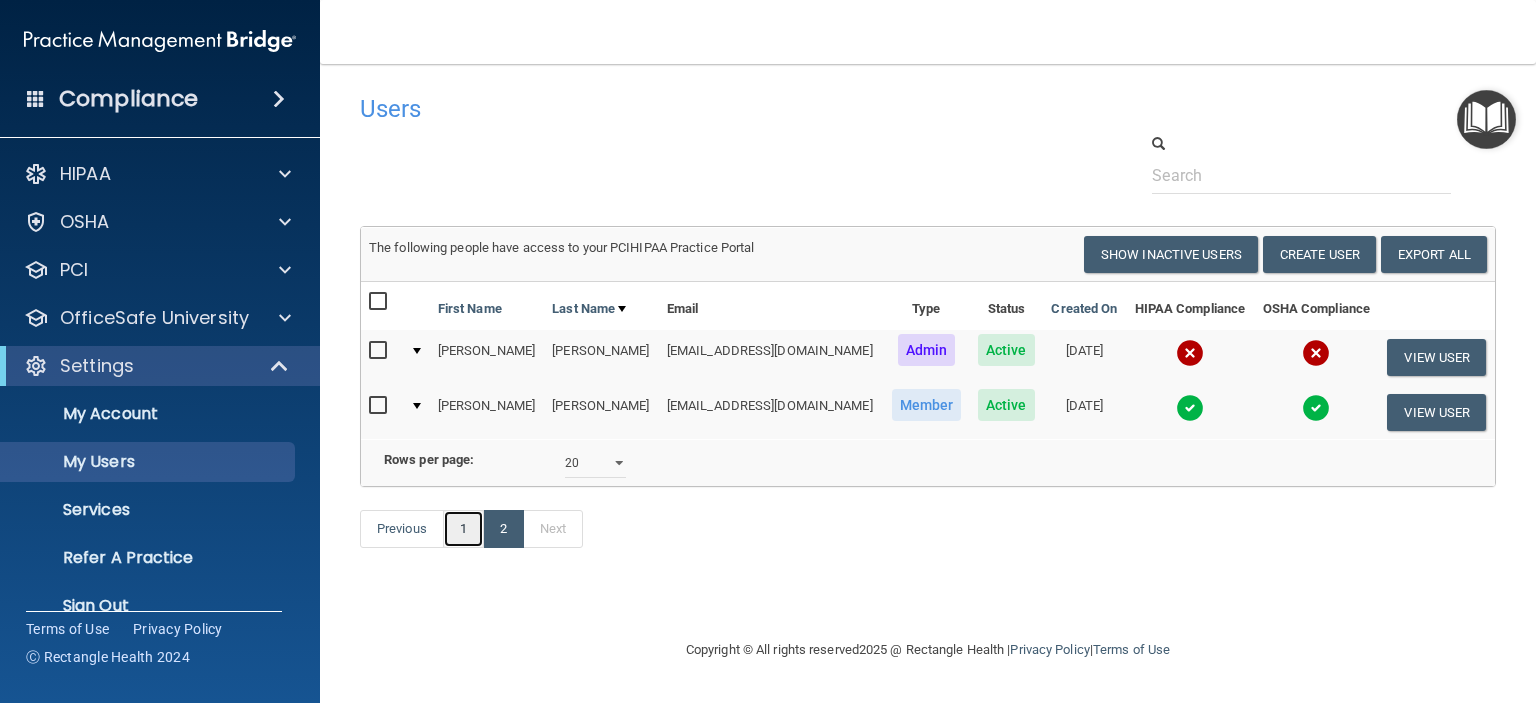 click on "1" at bounding box center (463, 529) 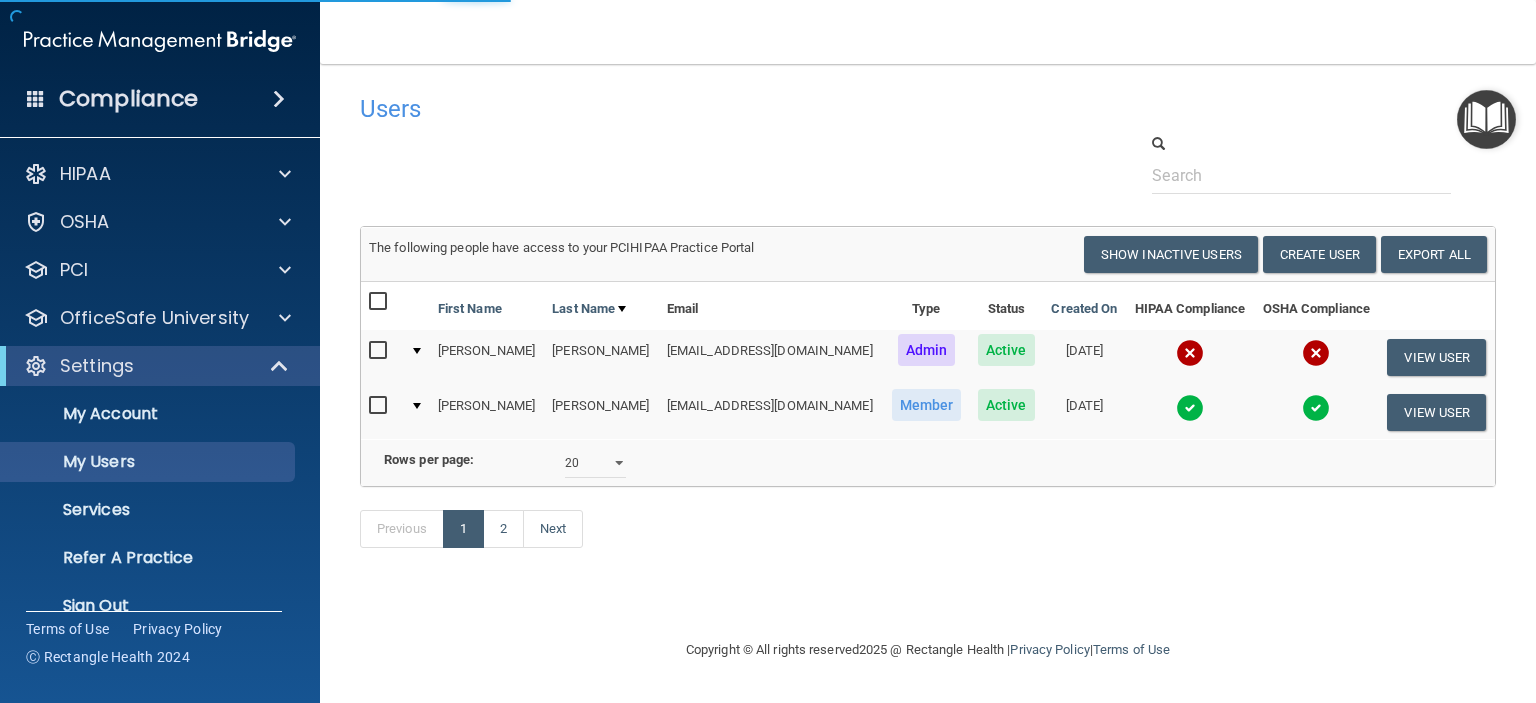select on "20" 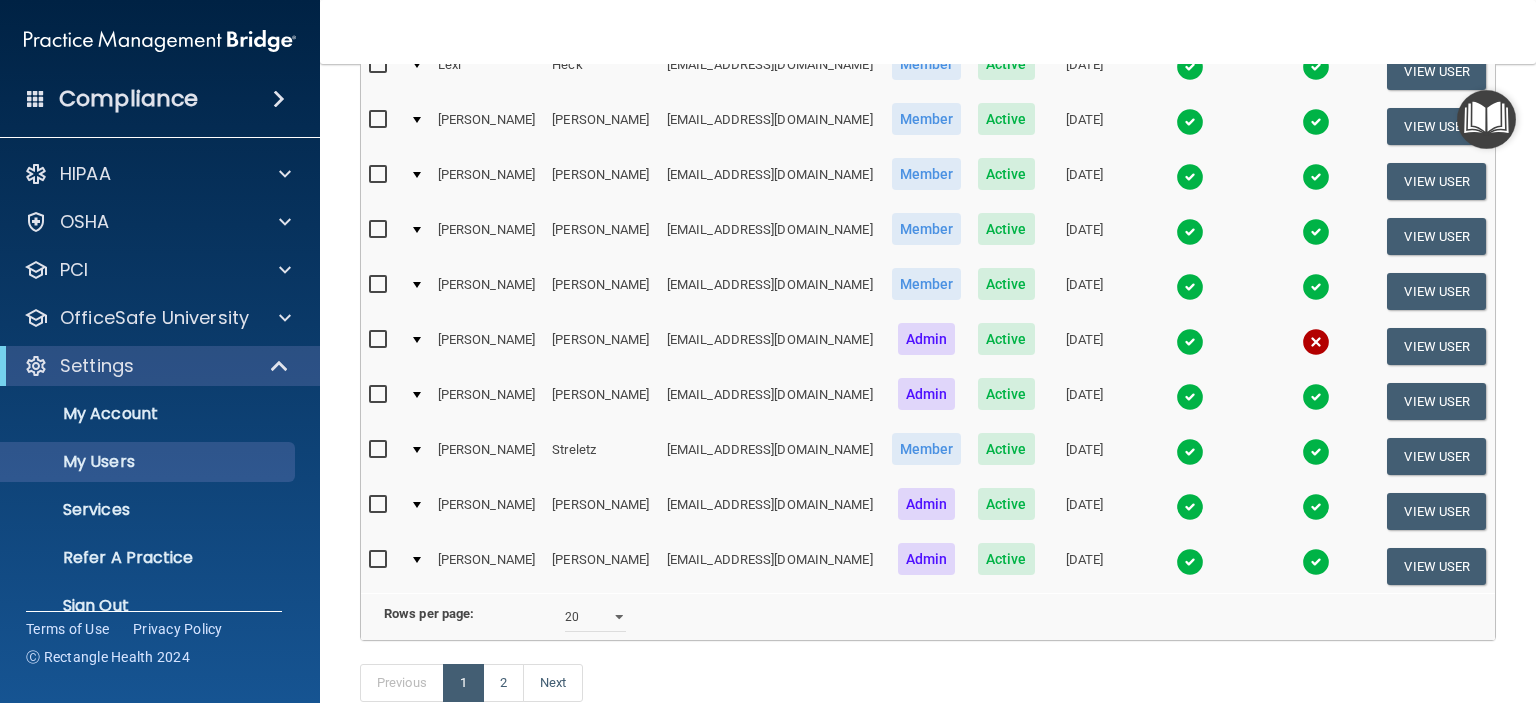 scroll, scrollTop: 884, scrollLeft: 0, axis: vertical 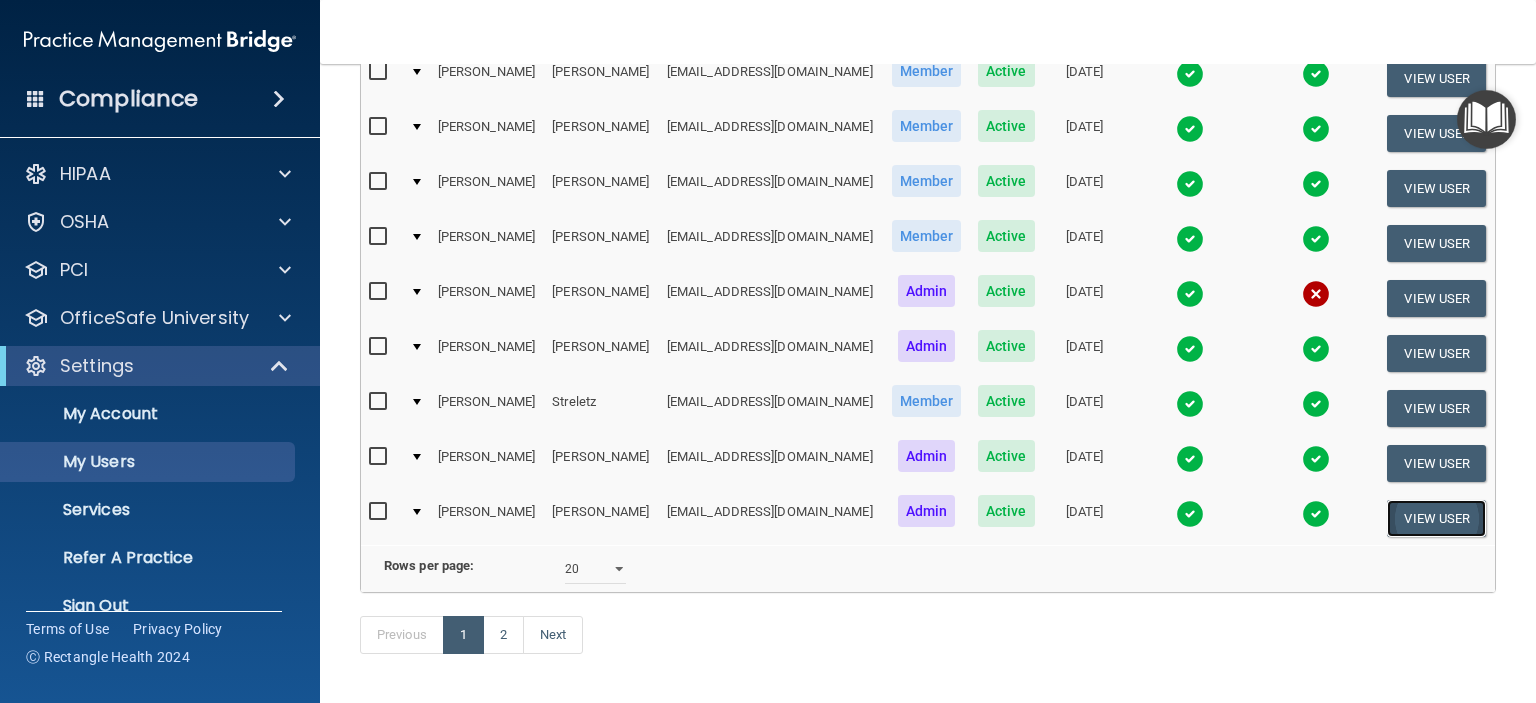click on "View User" at bounding box center [1436, 518] 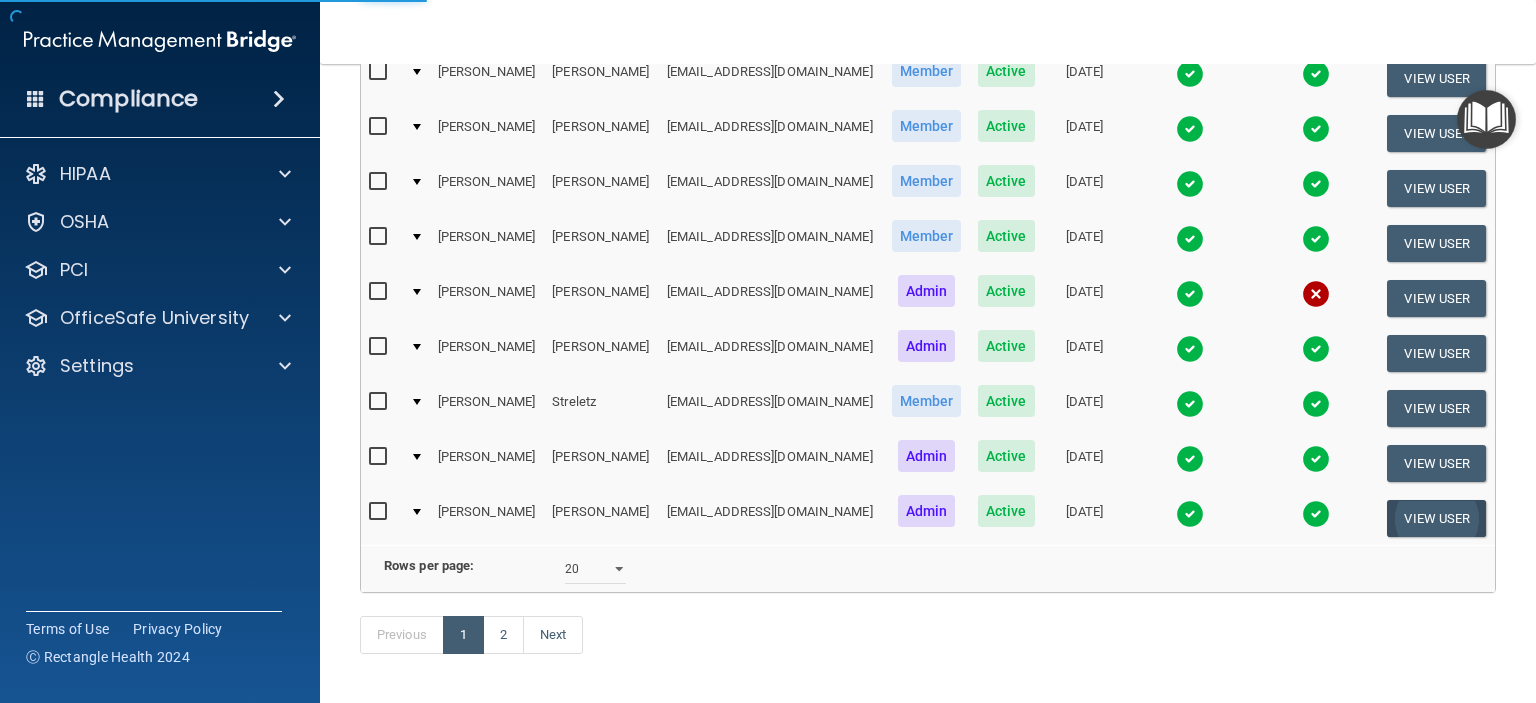 scroll, scrollTop: 0, scrollLeft: 0, axis: both 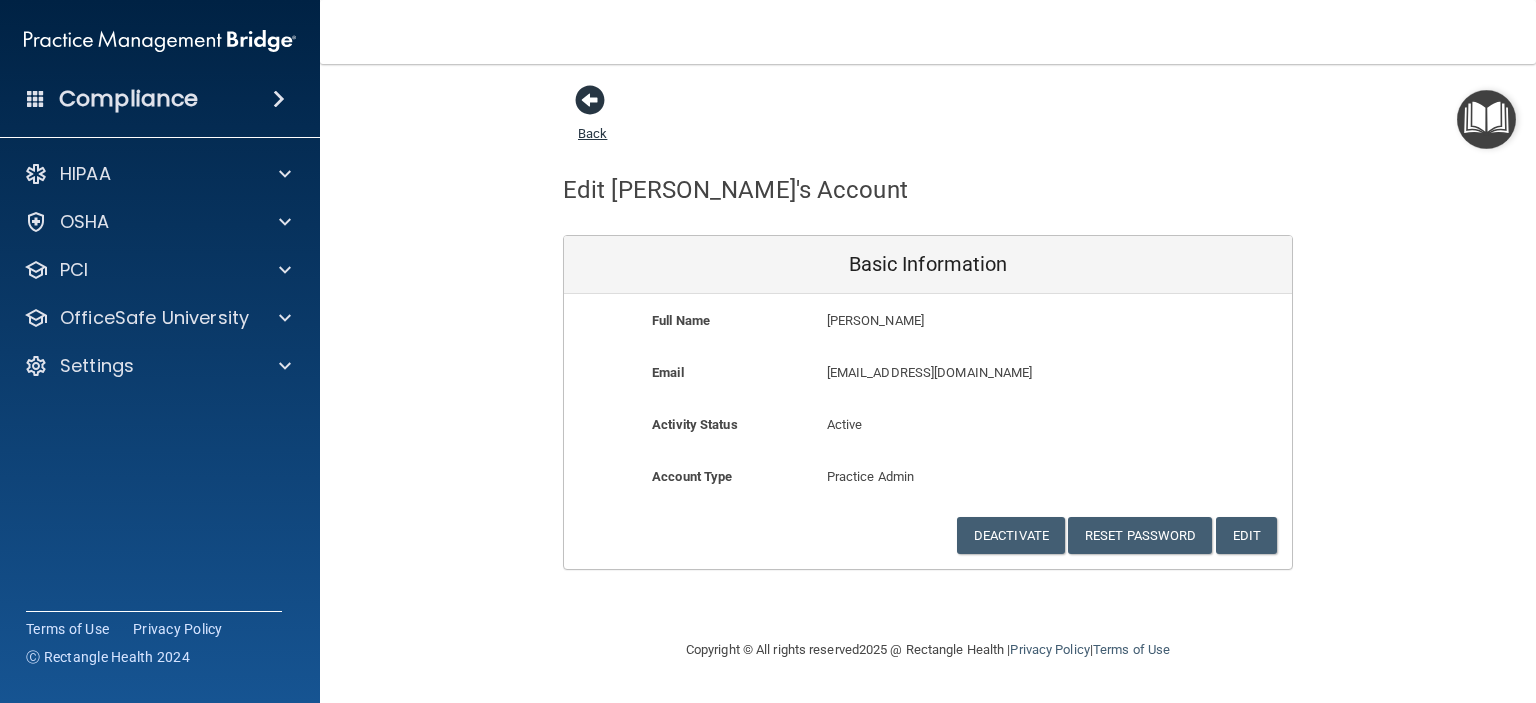 click at bounding box center (590, 100) 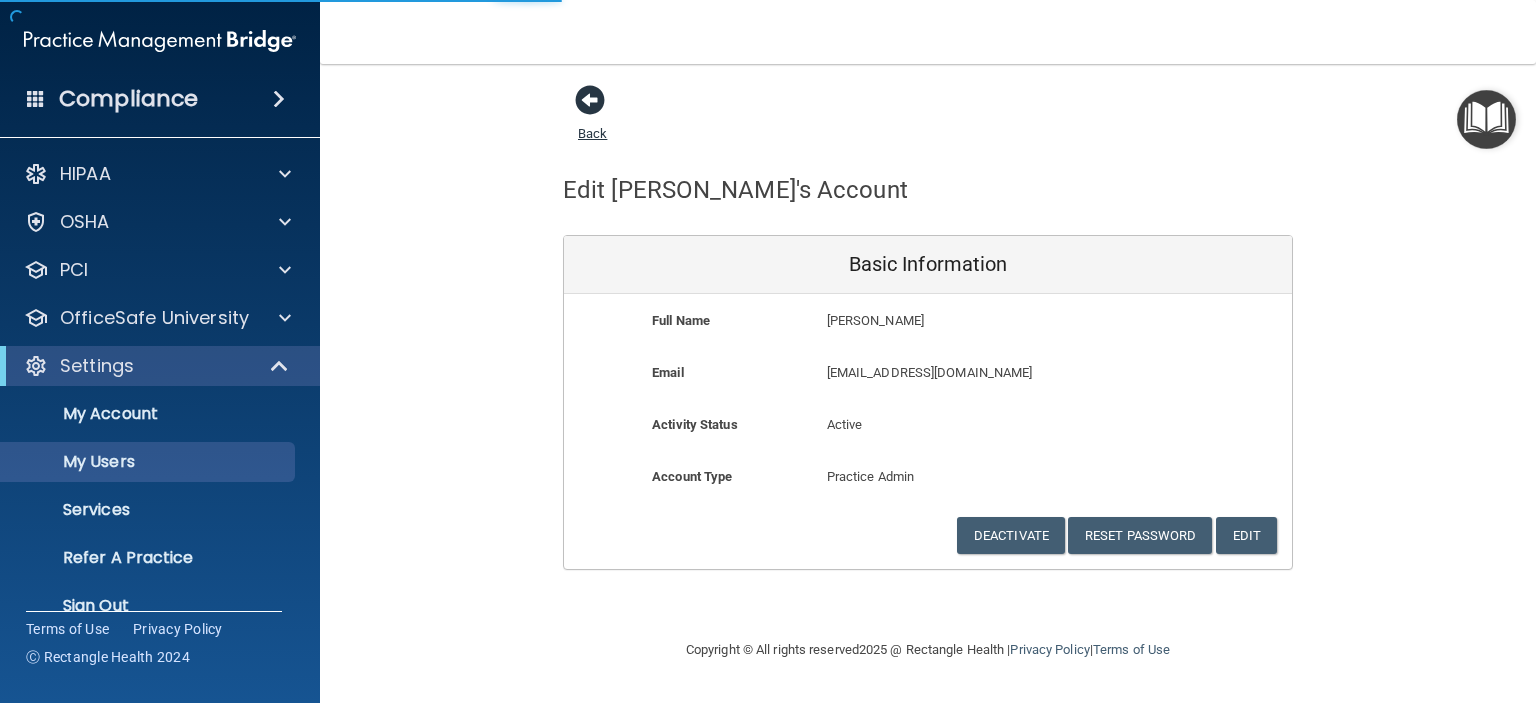 select on "20" 